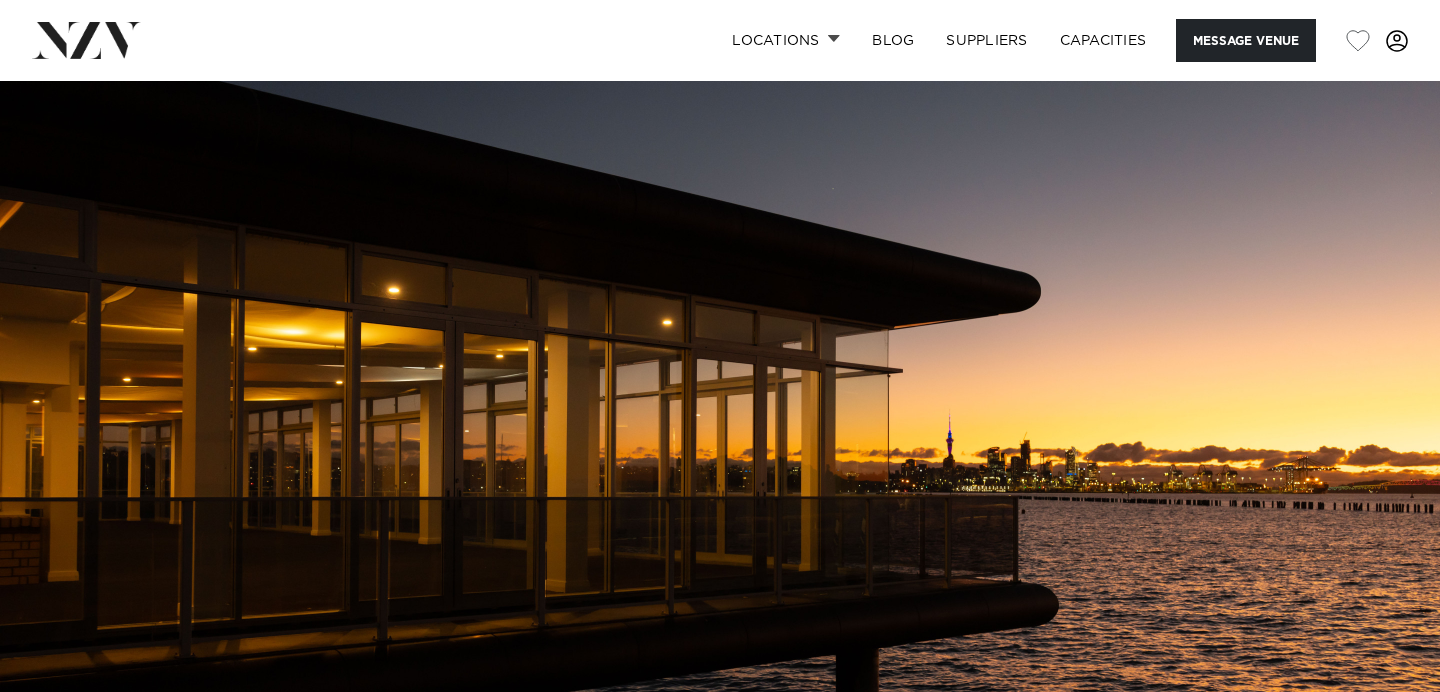 scroll, scrollTop: 2025, scrollLeft: 0, axis: vertical 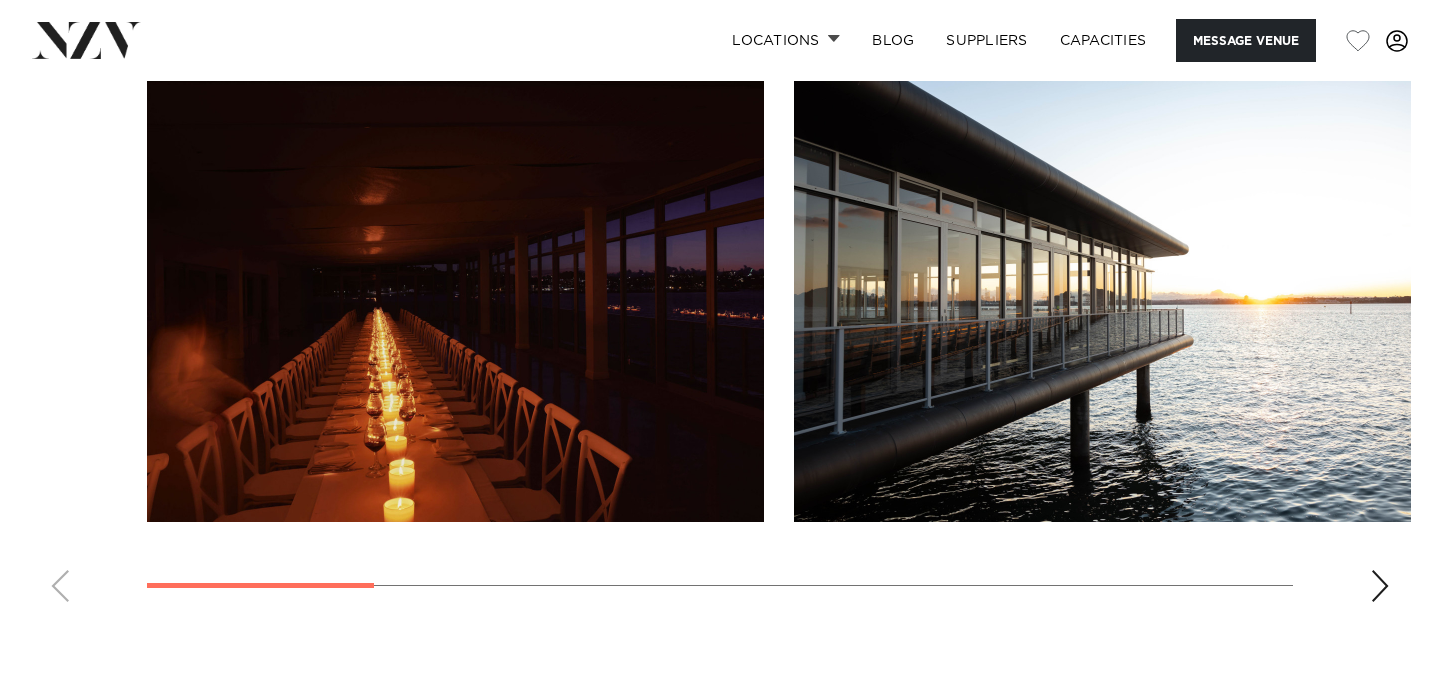click at bounding box center (1380, 586) 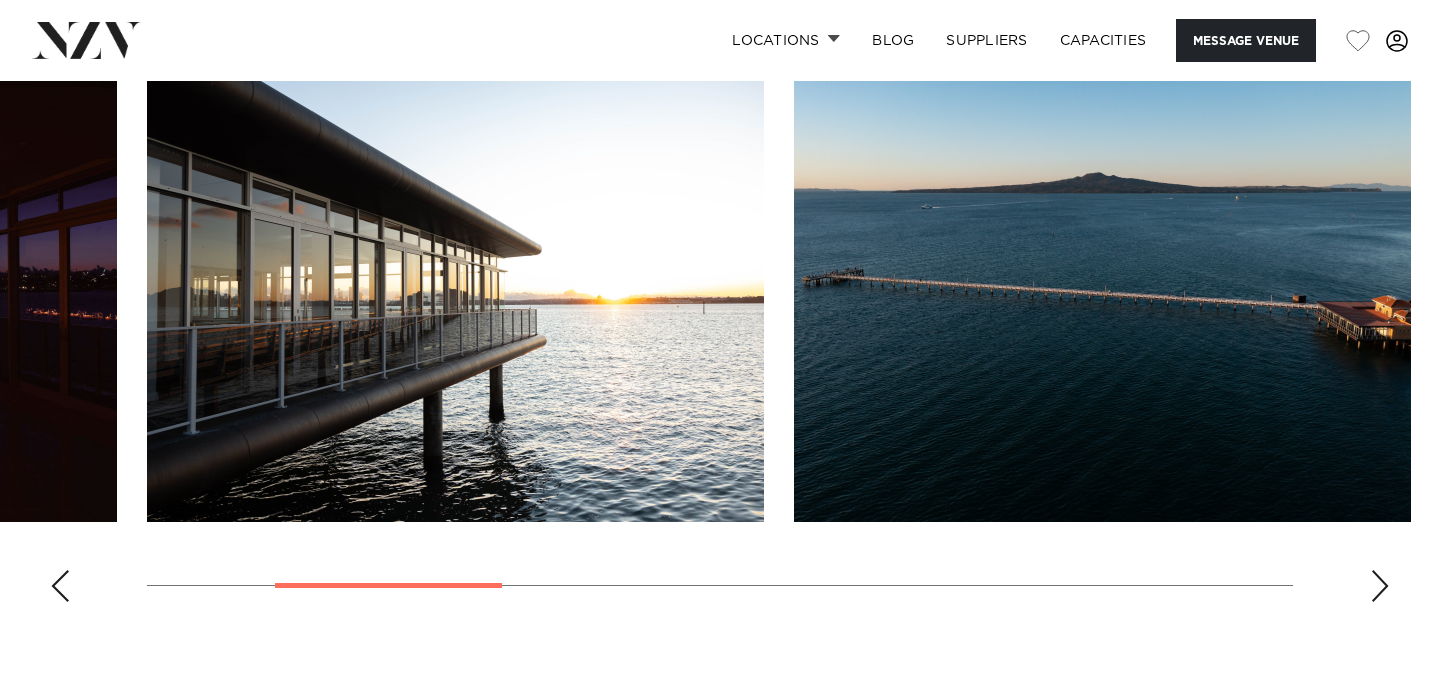 click at bounding box center [1380, 586] 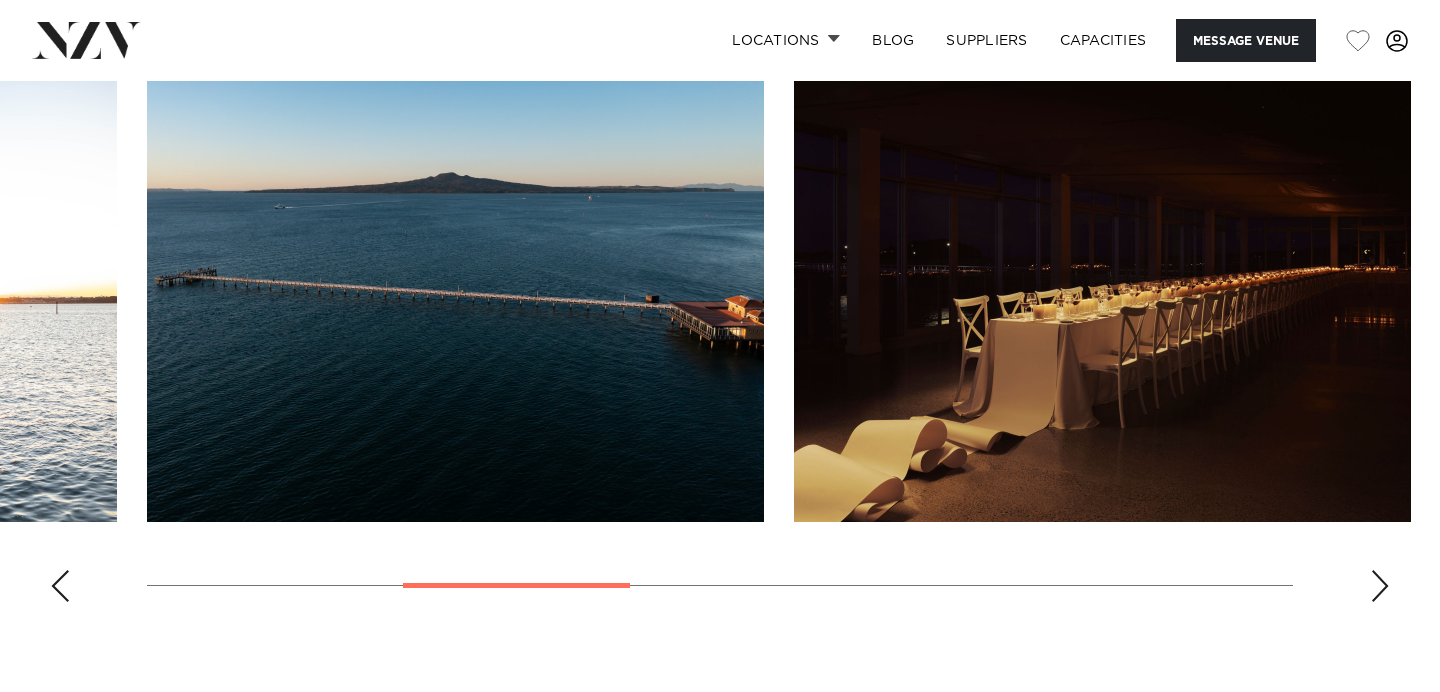 click at bounding box center [1380, 586] 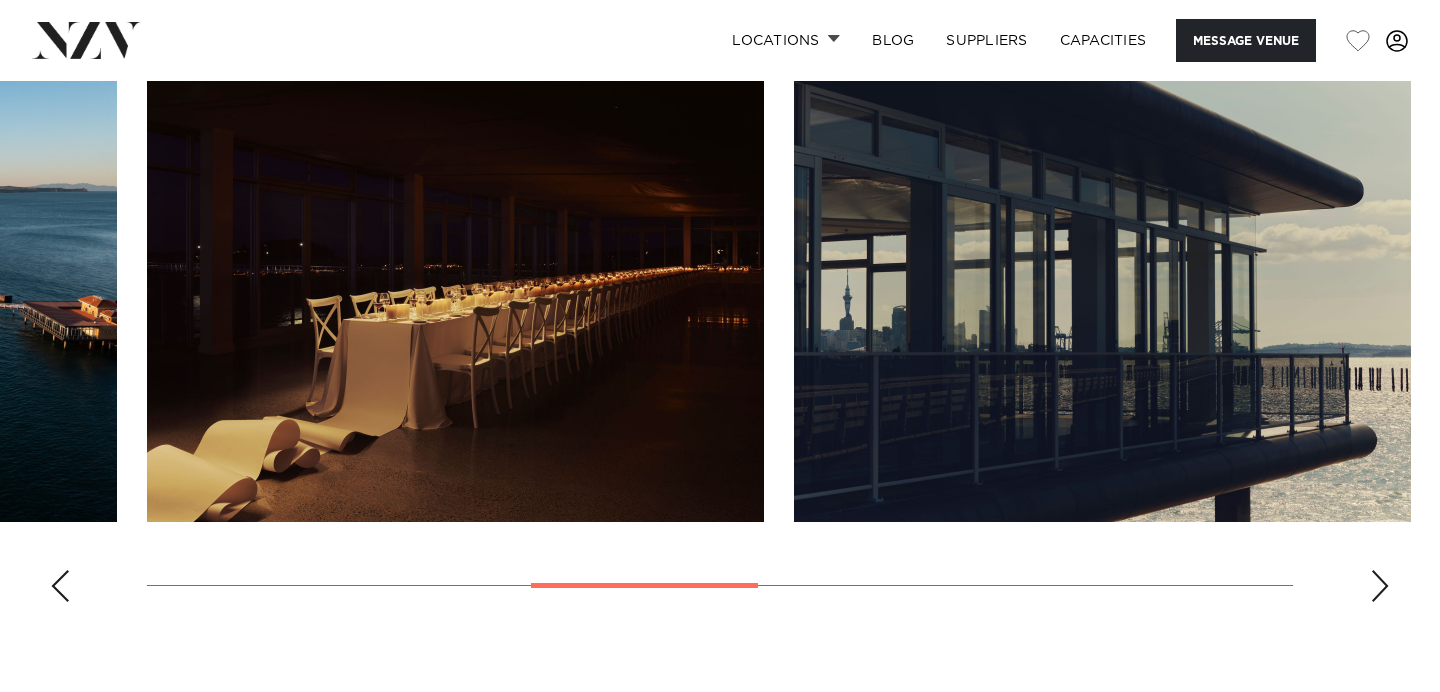 click at bounding box center [1380, 586] 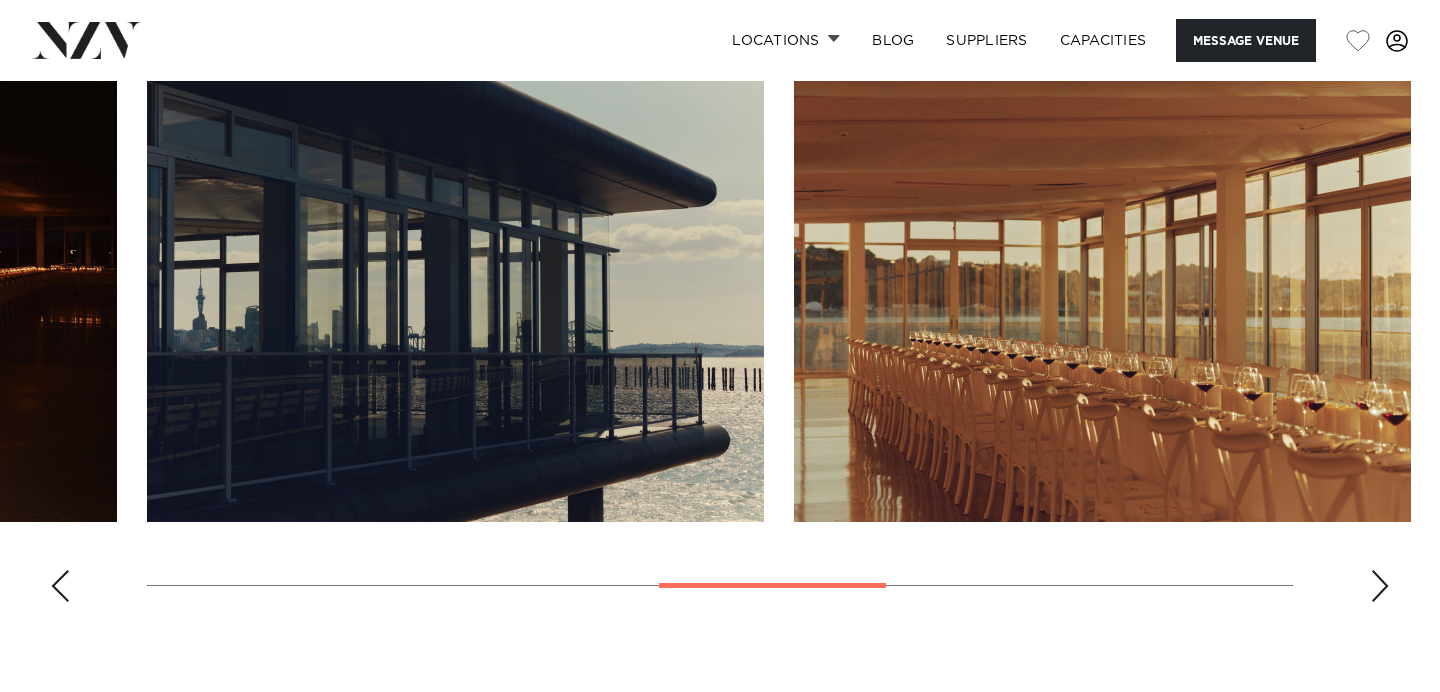 click at bounding box center [1380, 586] 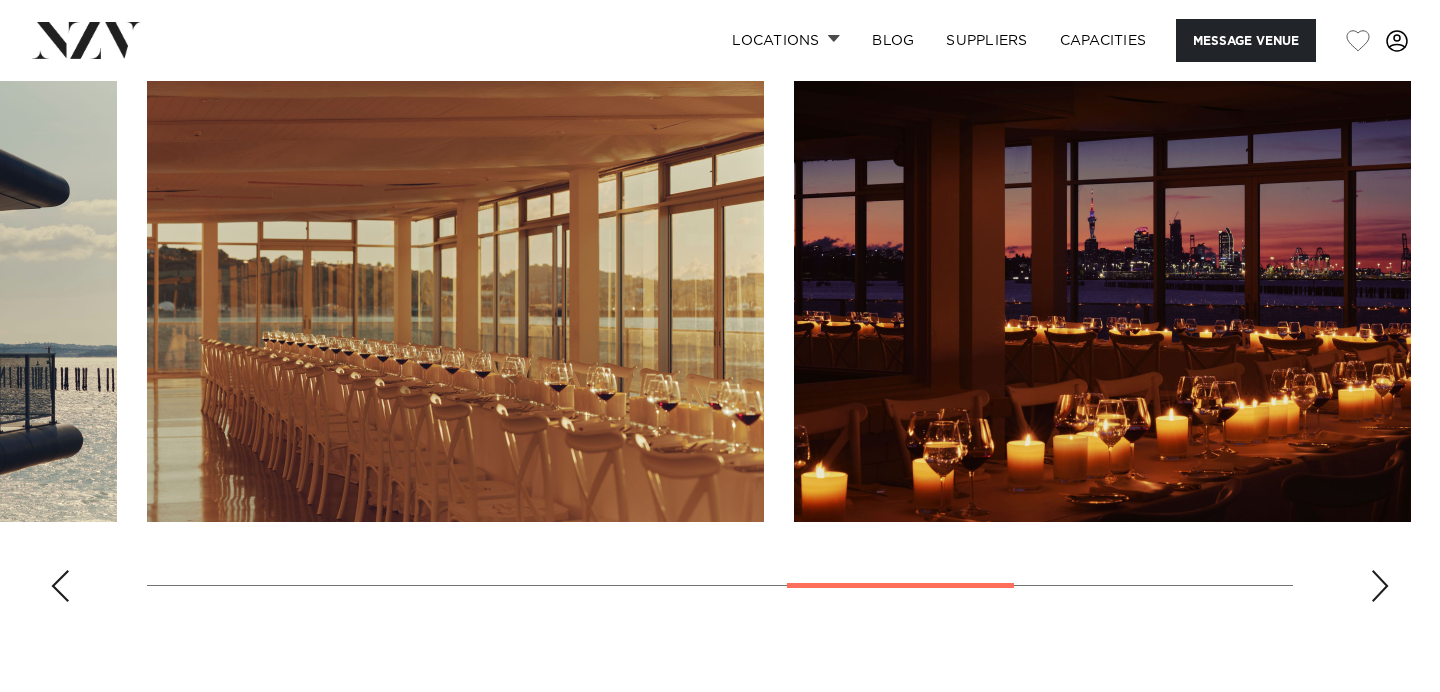 click at bounding box center [1380, 586] 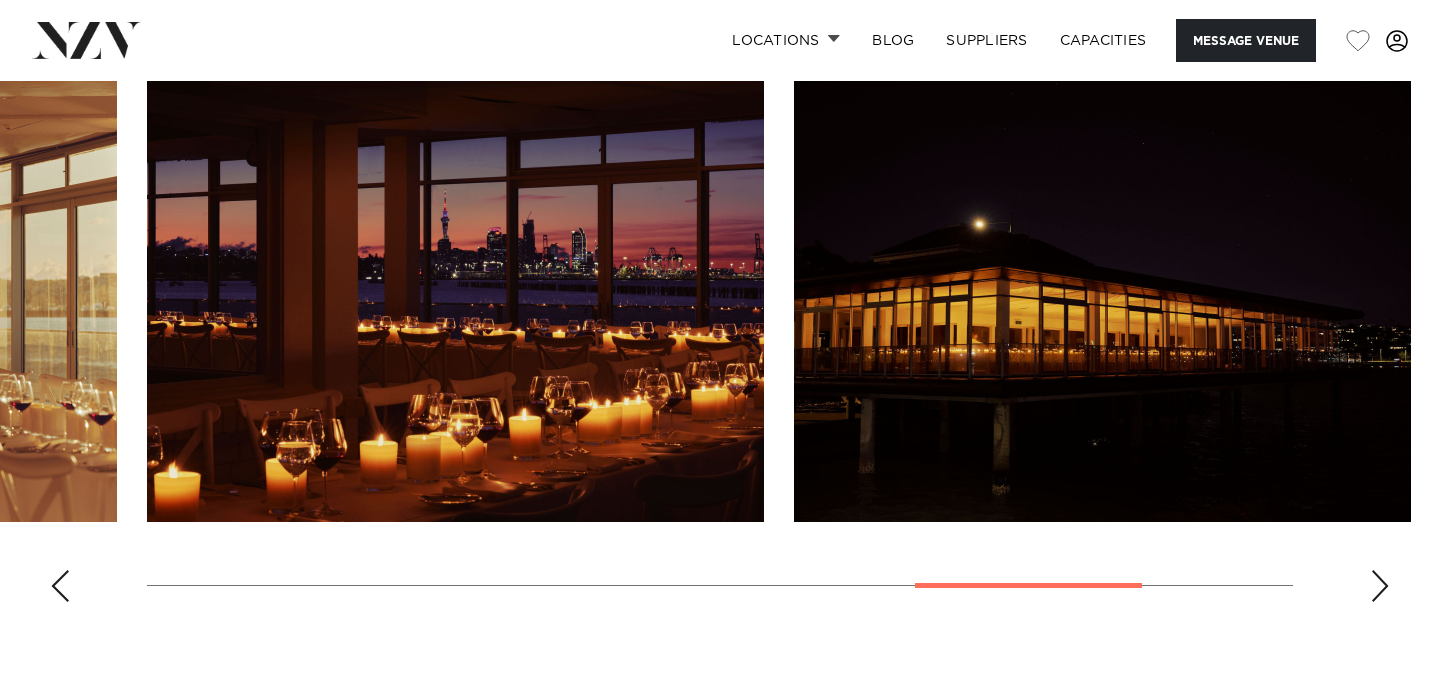 click at bounding box center (1380, 586) 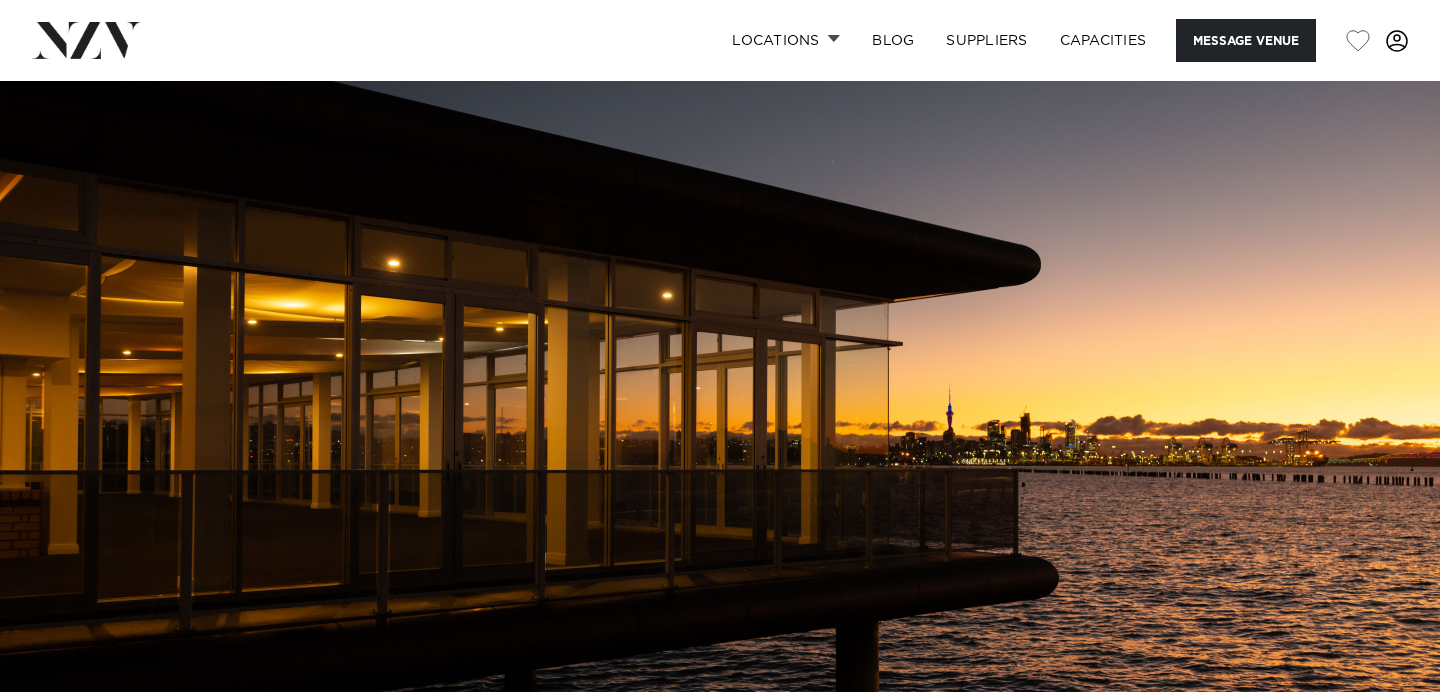 scroll, scrollTop: 0, scrollLeft: 0, axis: both 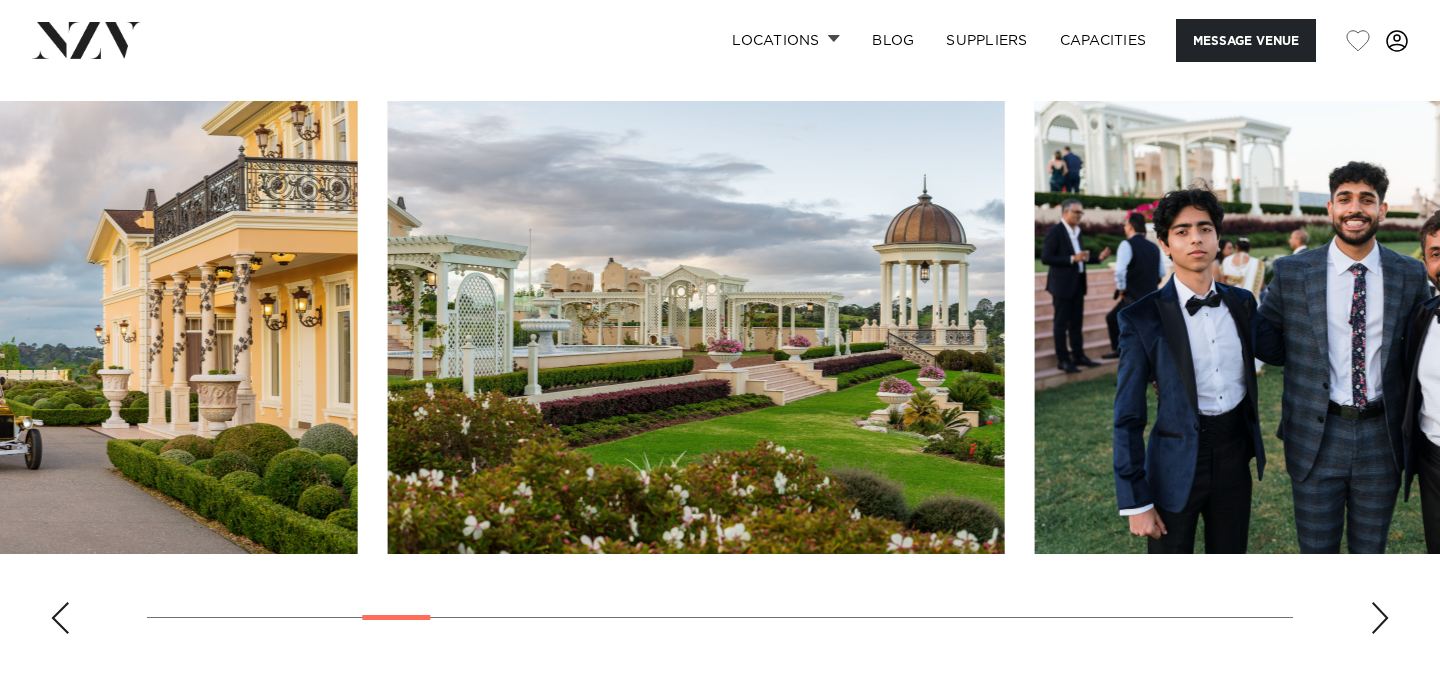 click at bounding box center (720, 375) 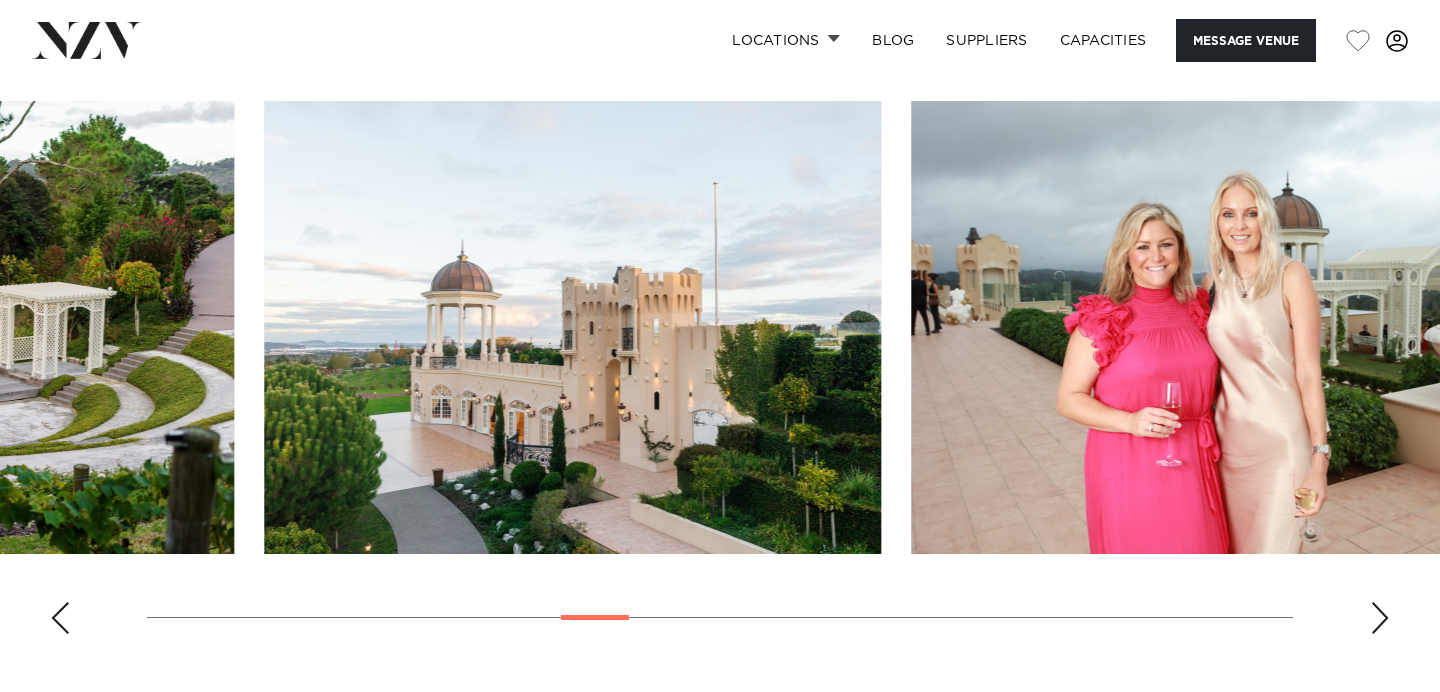 click at bounding box center (720, 375) 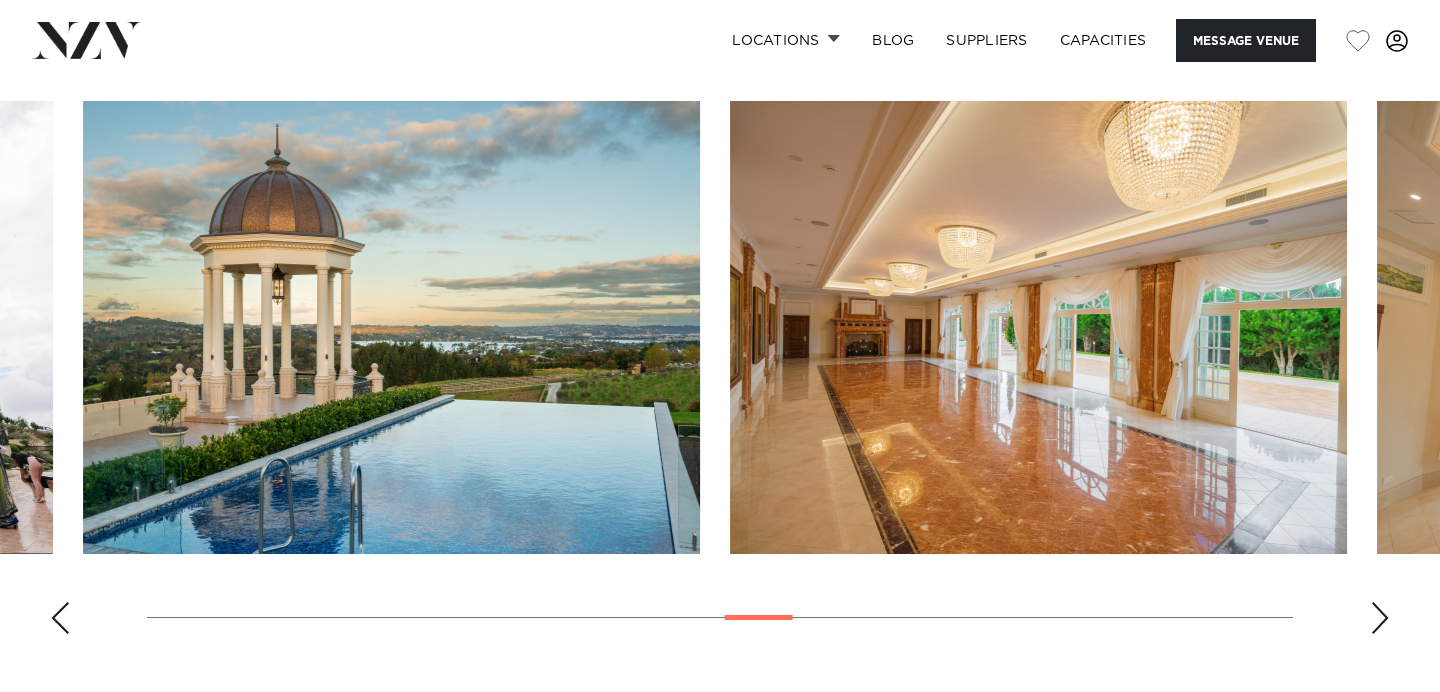 click at bounding box center [720, 375] 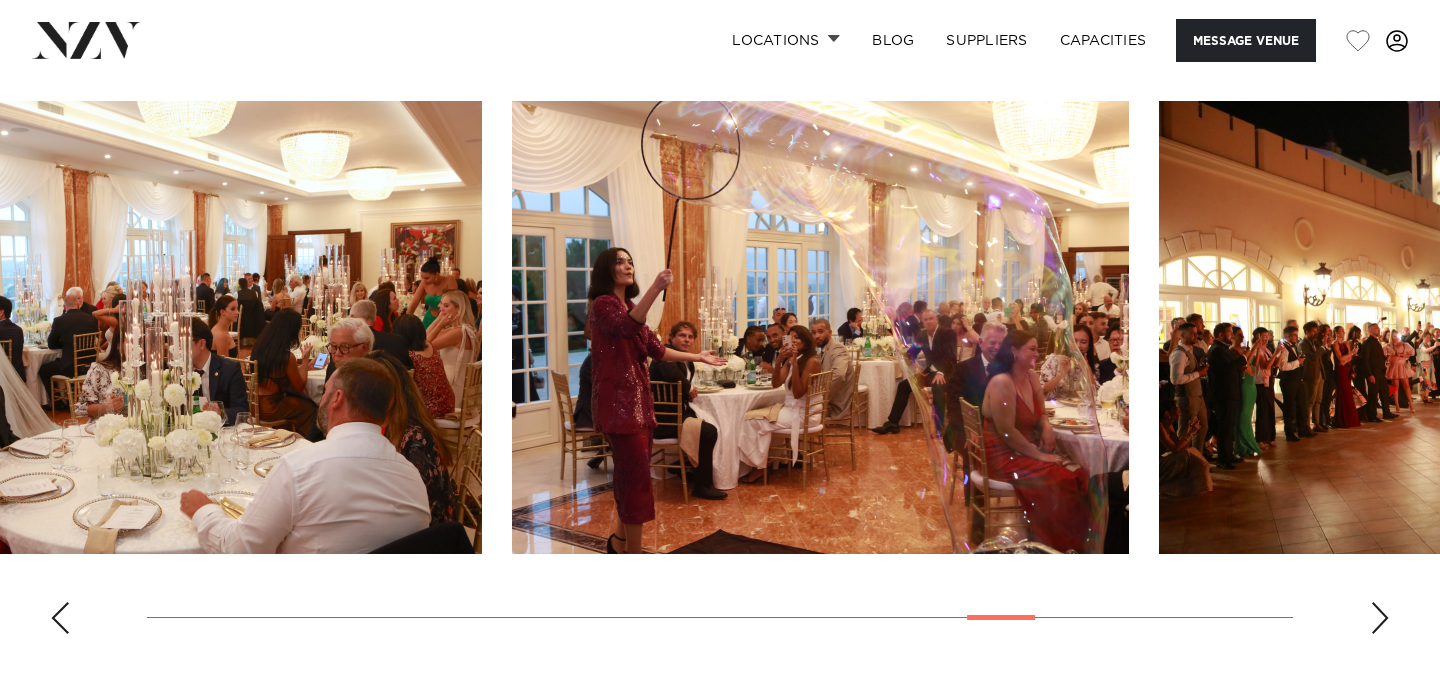 click at bounding box center [720, 375] 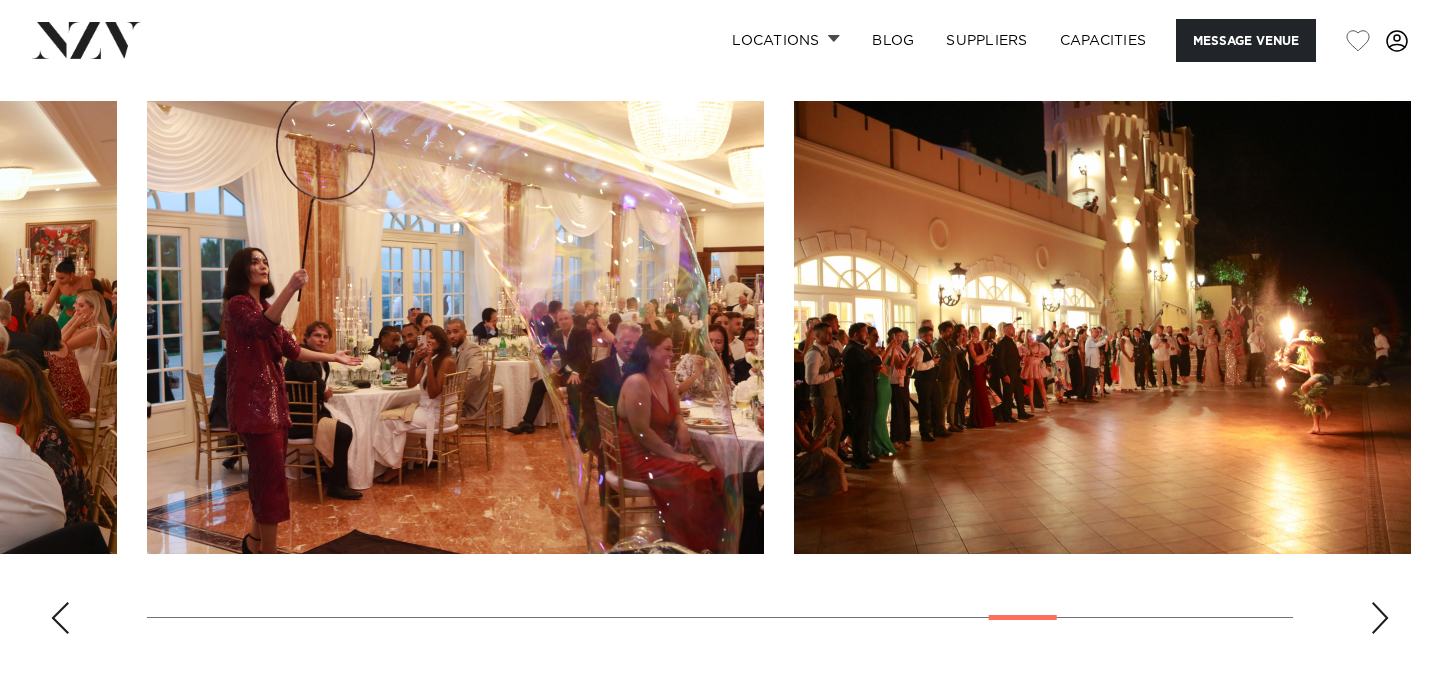 click at bounding box center (720, 375) 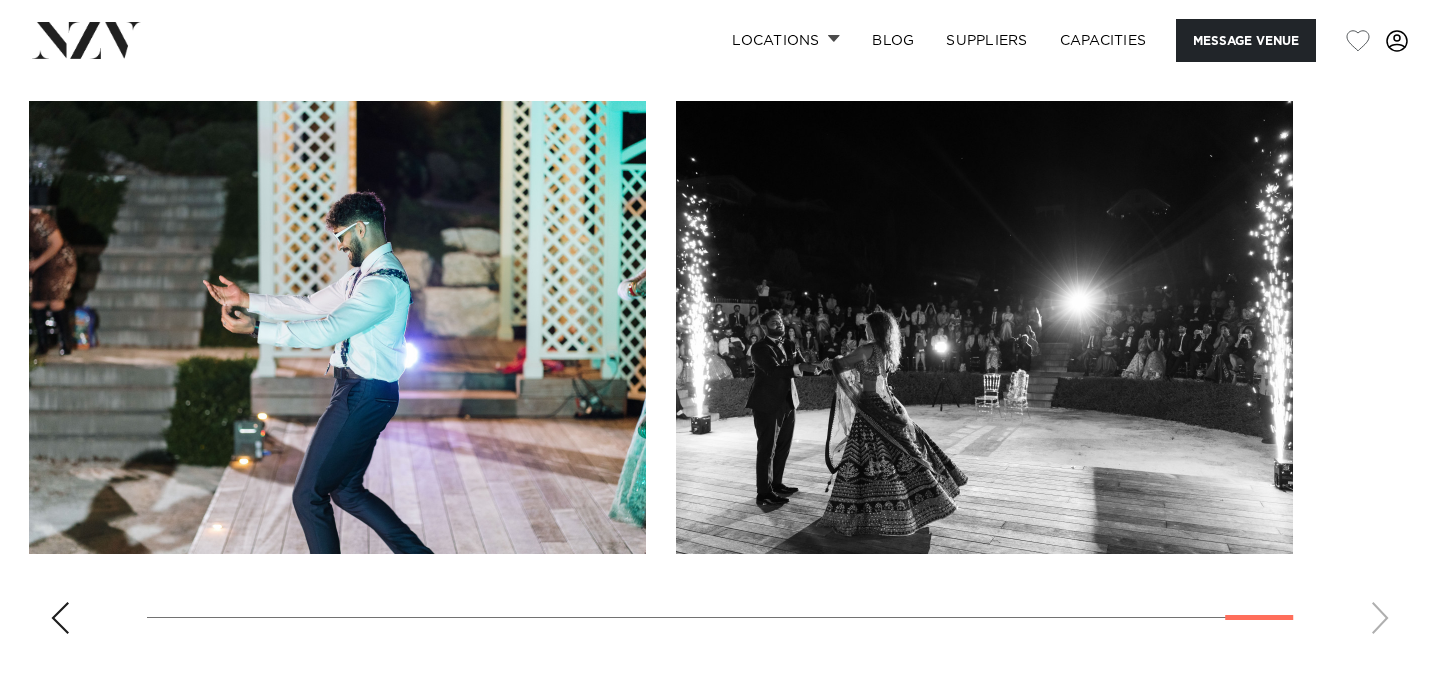 click at bounding box center (720, 375) 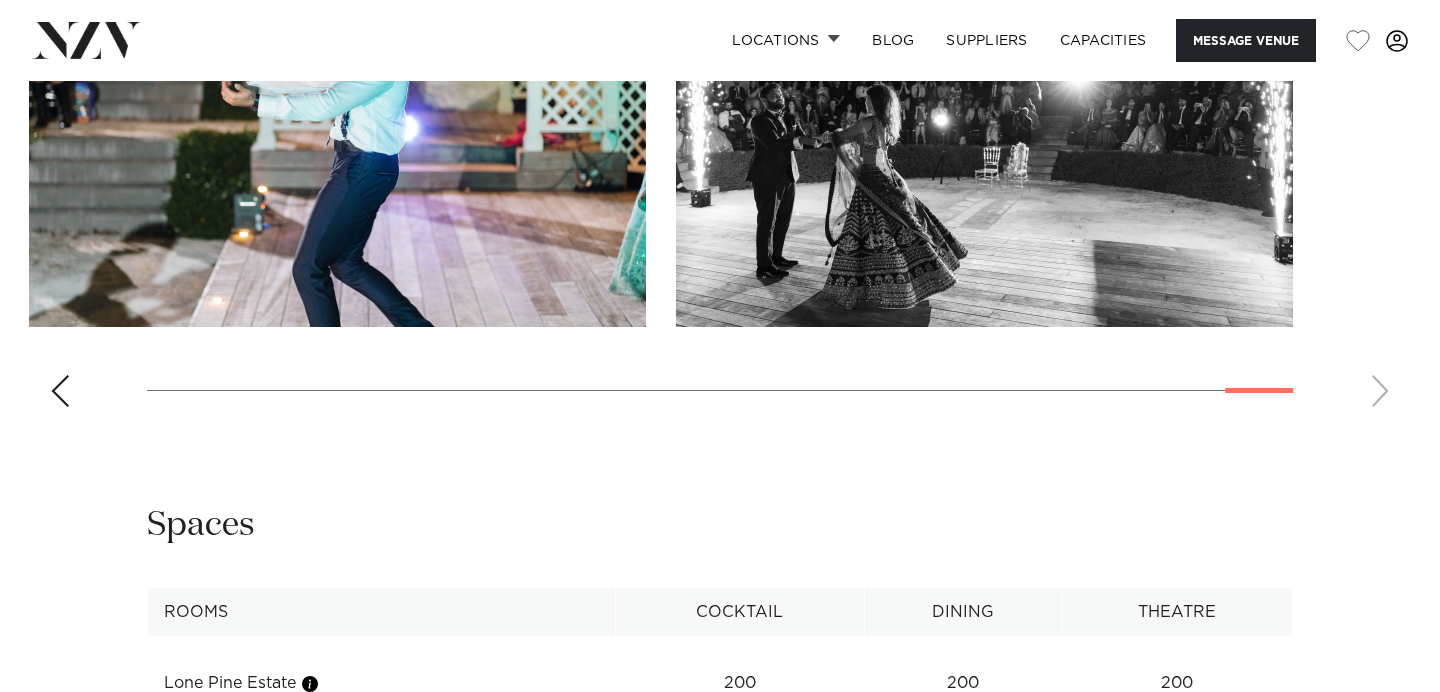 scroll, scrollTop: 2298, scrollLeft: 0, axis: vertical 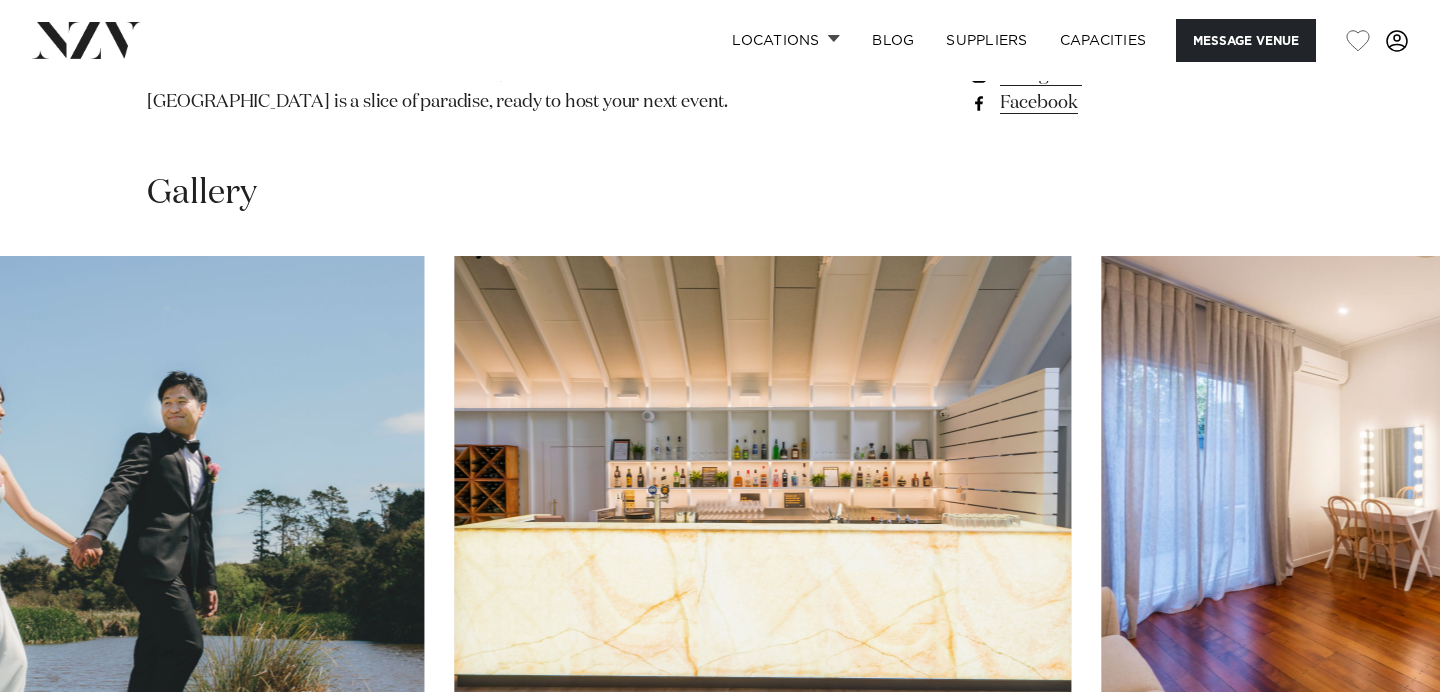 click at bounding box center (720, 530) 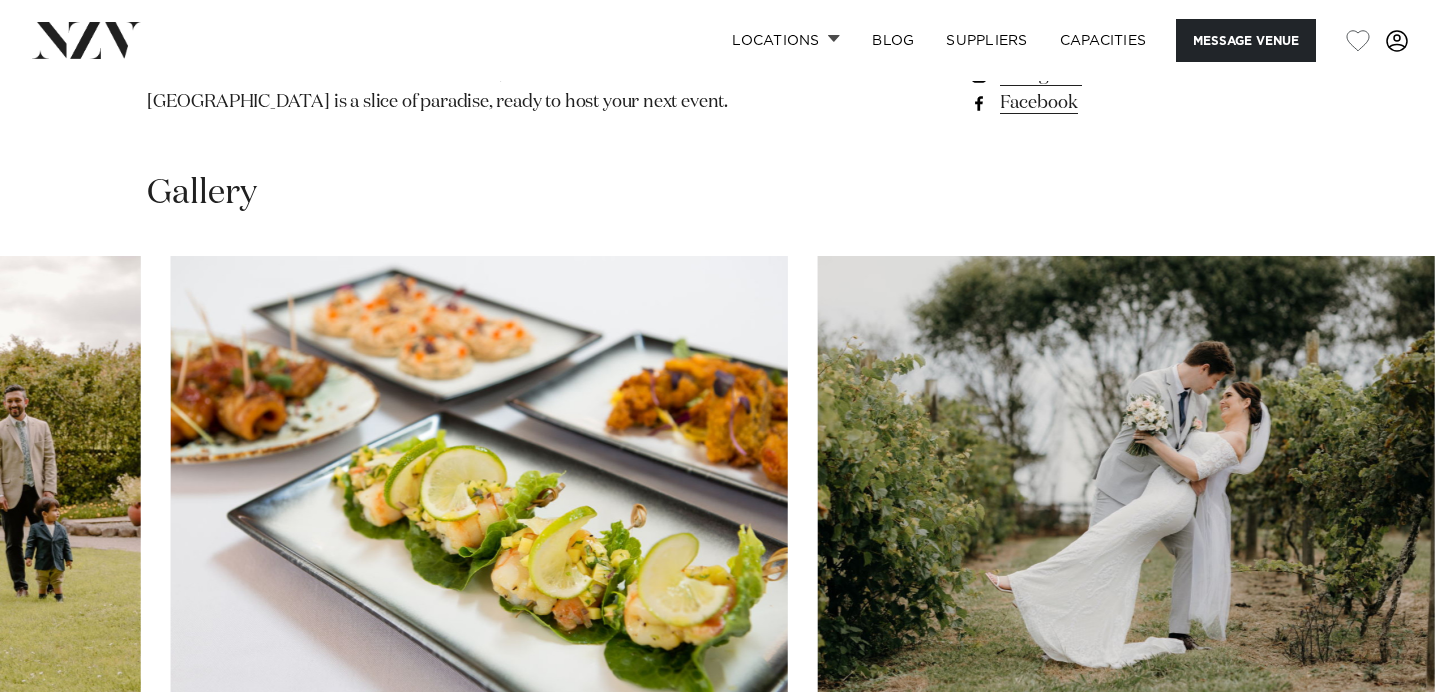 click at bounding box center [677, 772] 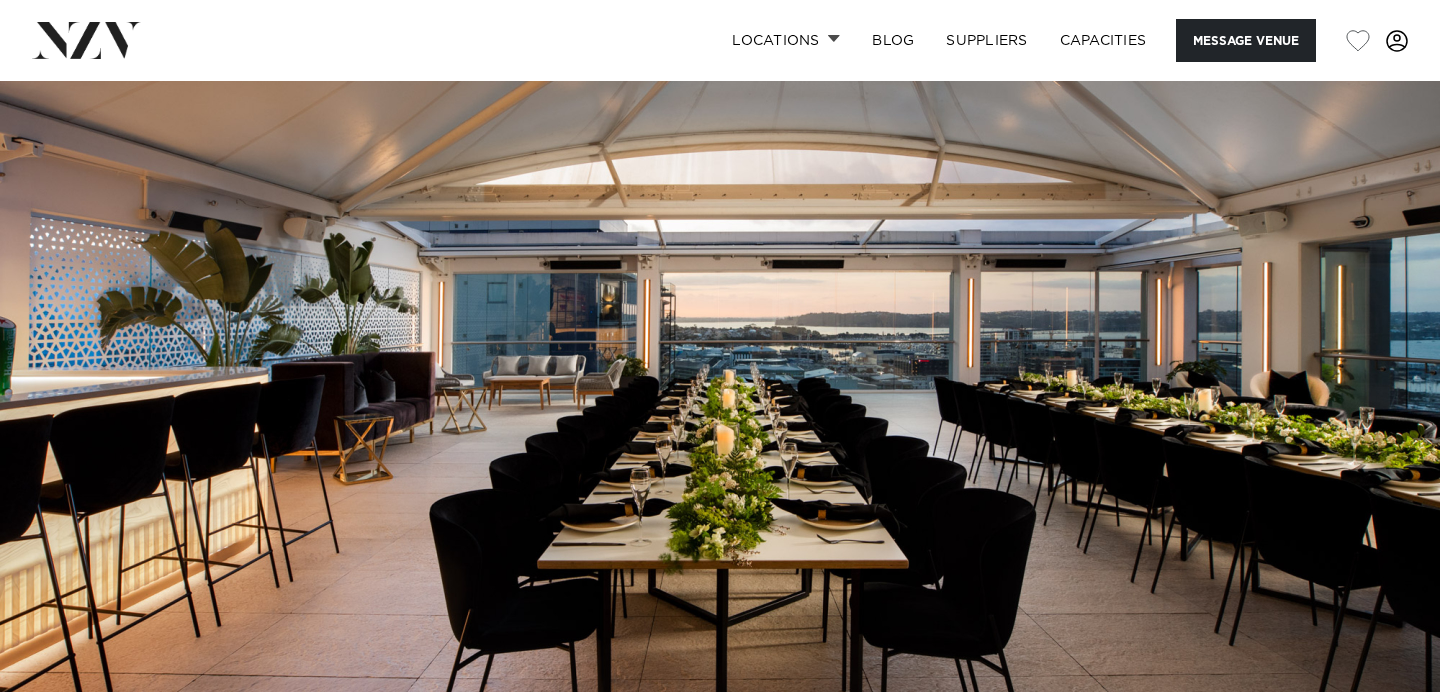scroll, scrollTop: 78, scrollLeft: 0, axis: vertical 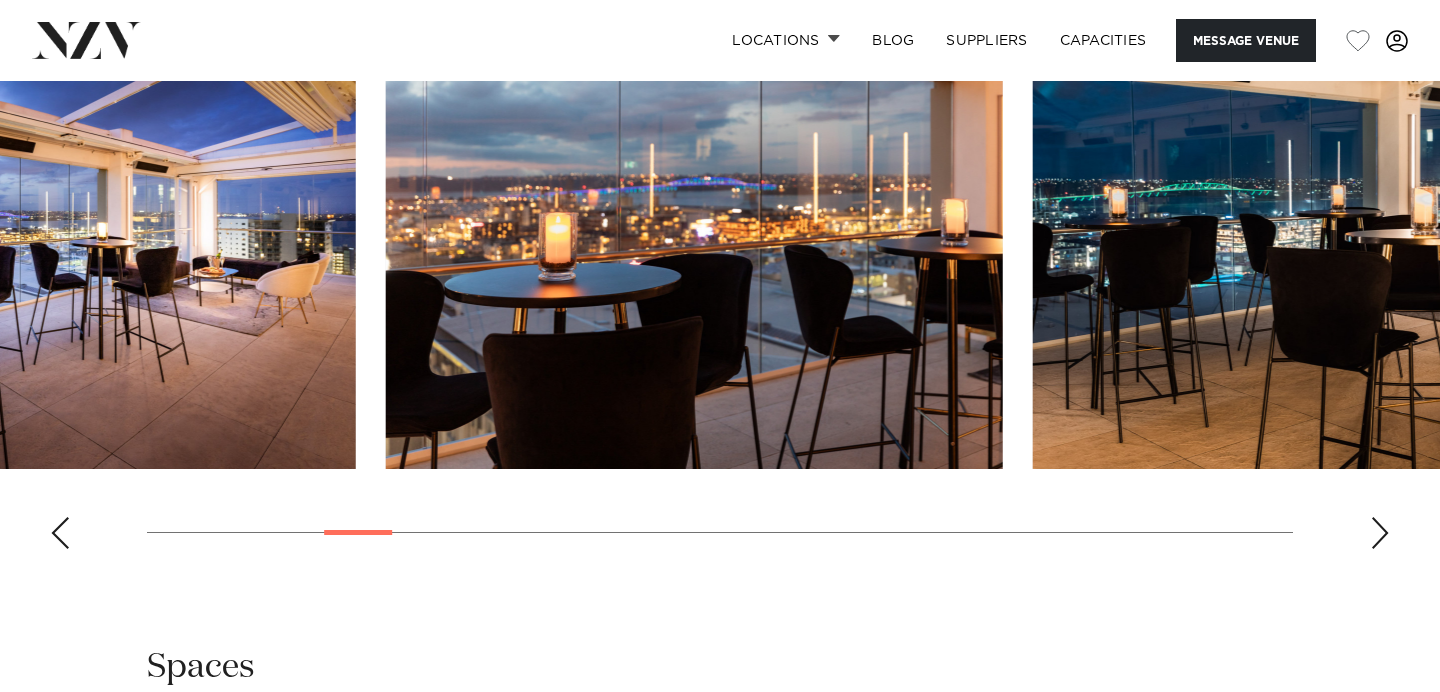 click at bounding box center [720, 290] 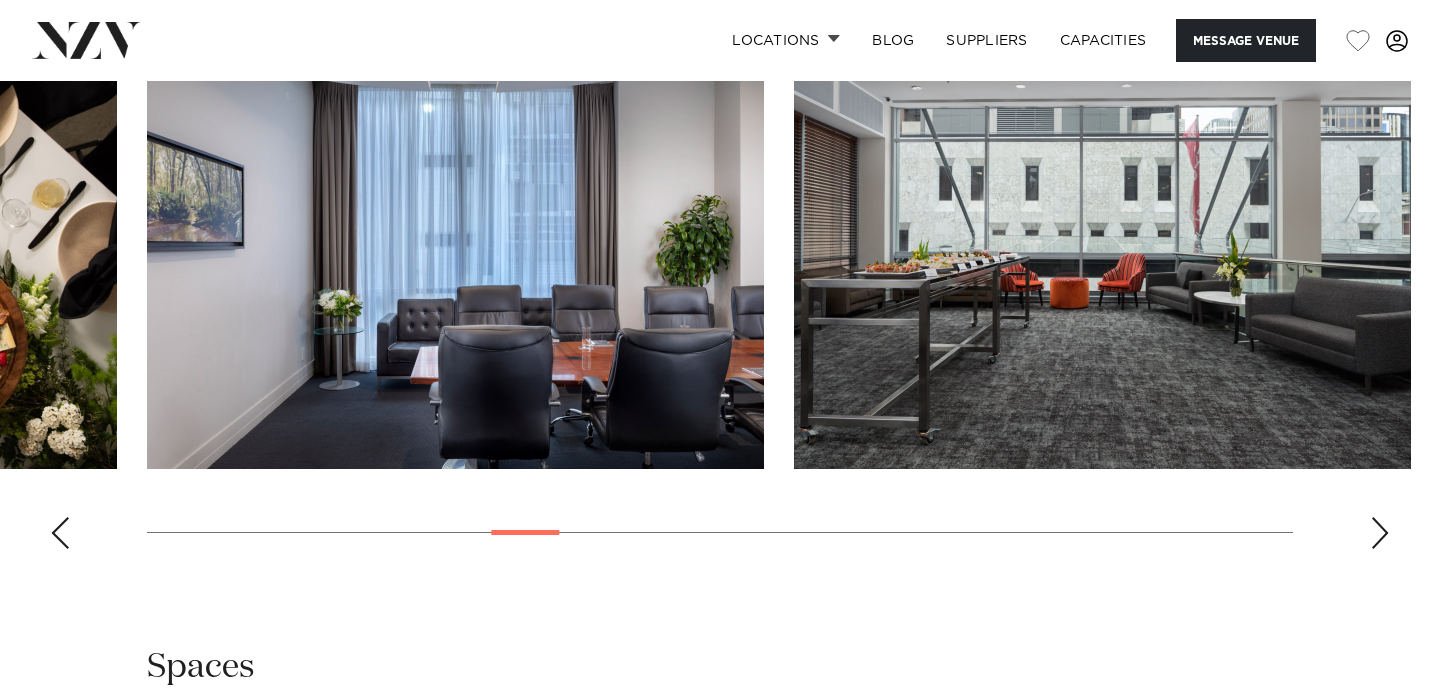 click at bounding box center [720, 290] 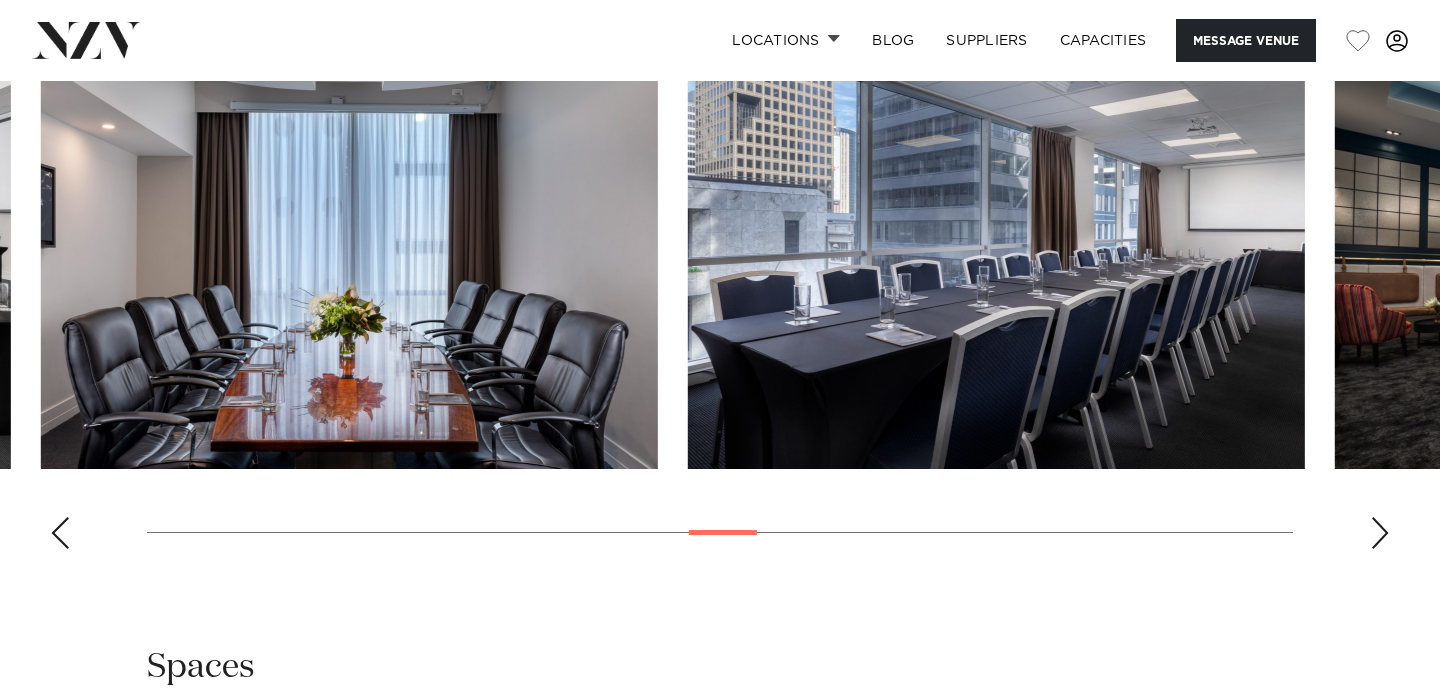 click at bounding box center [720, 290] 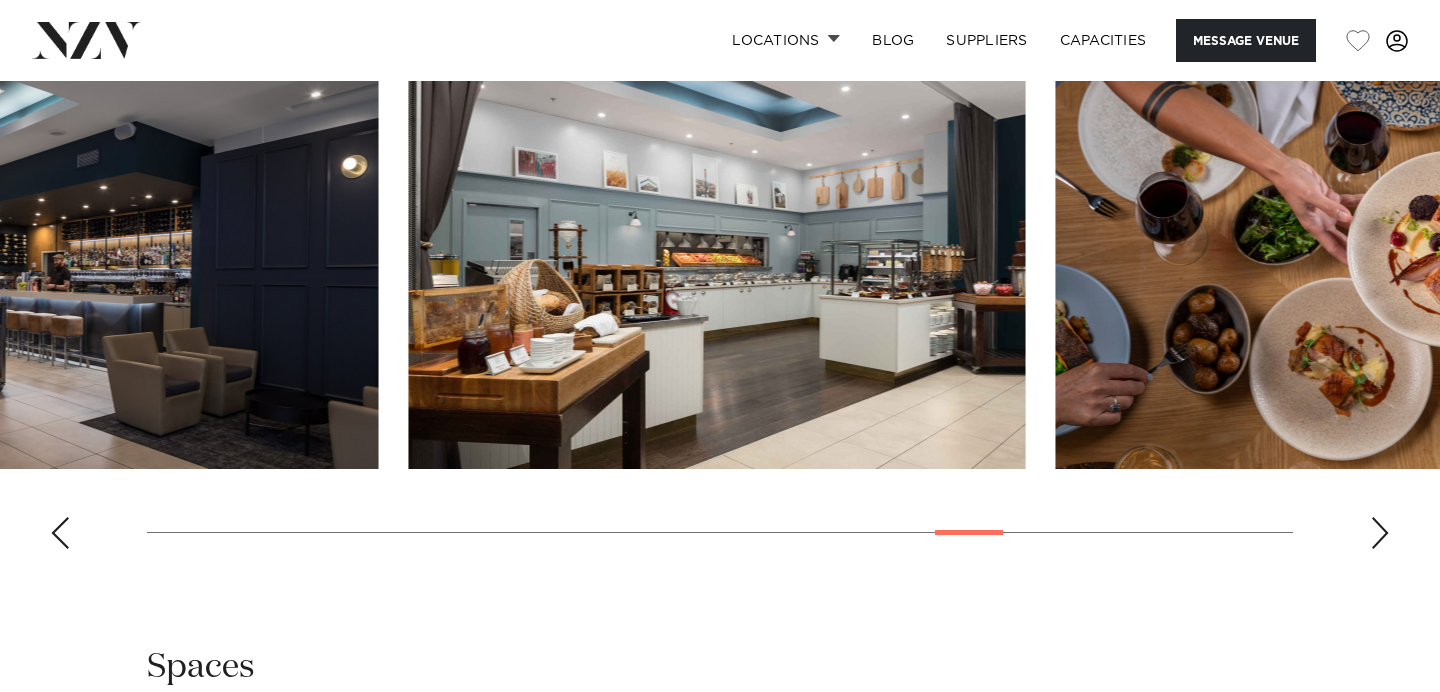 click at bounding box center [720, 290] 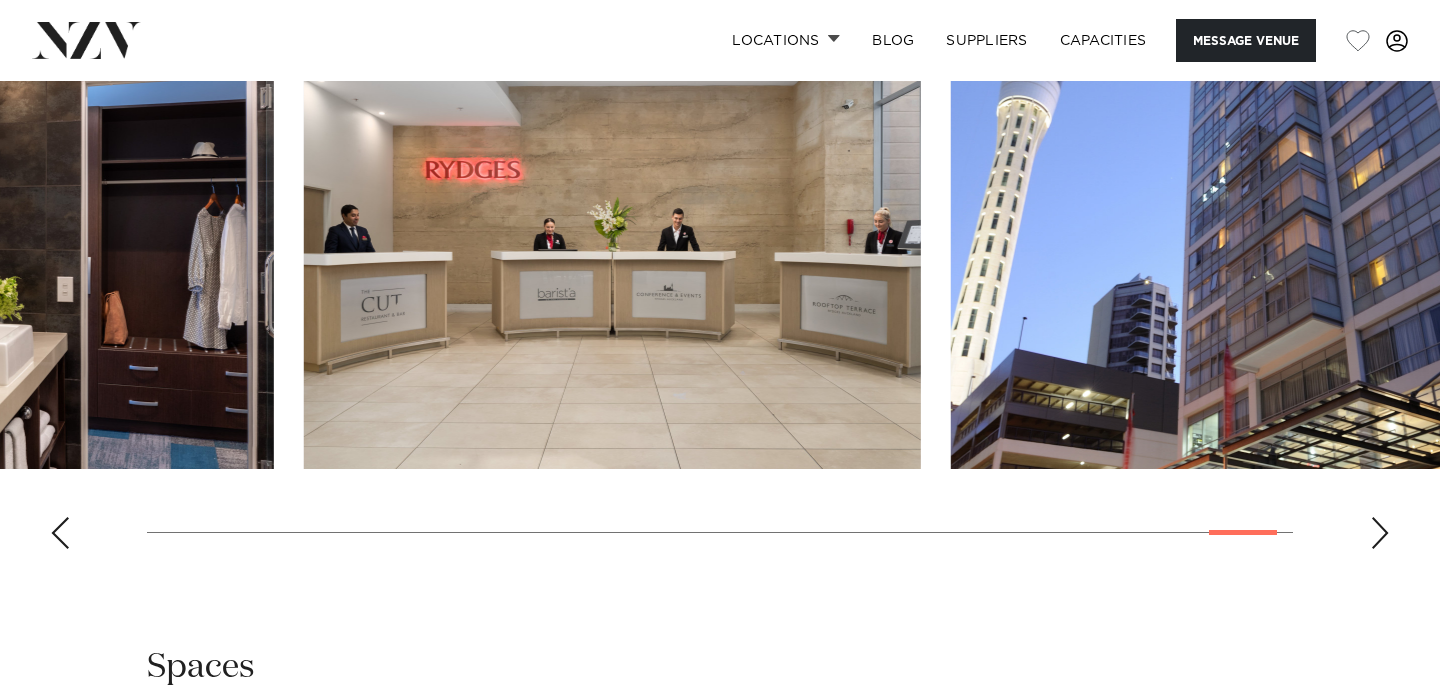 click at bounding box center (720, 290) 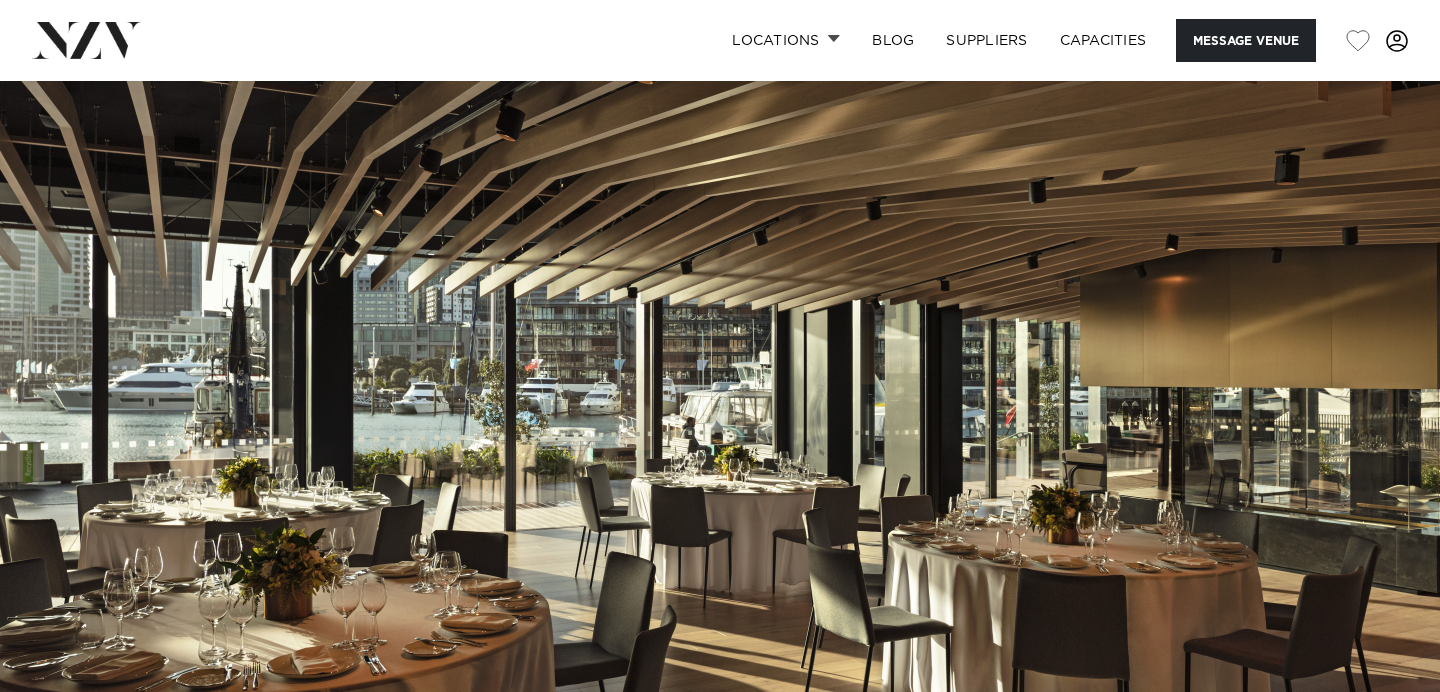scroll, scrollTop: 2464, scrollLeft: 0, axis: vertical 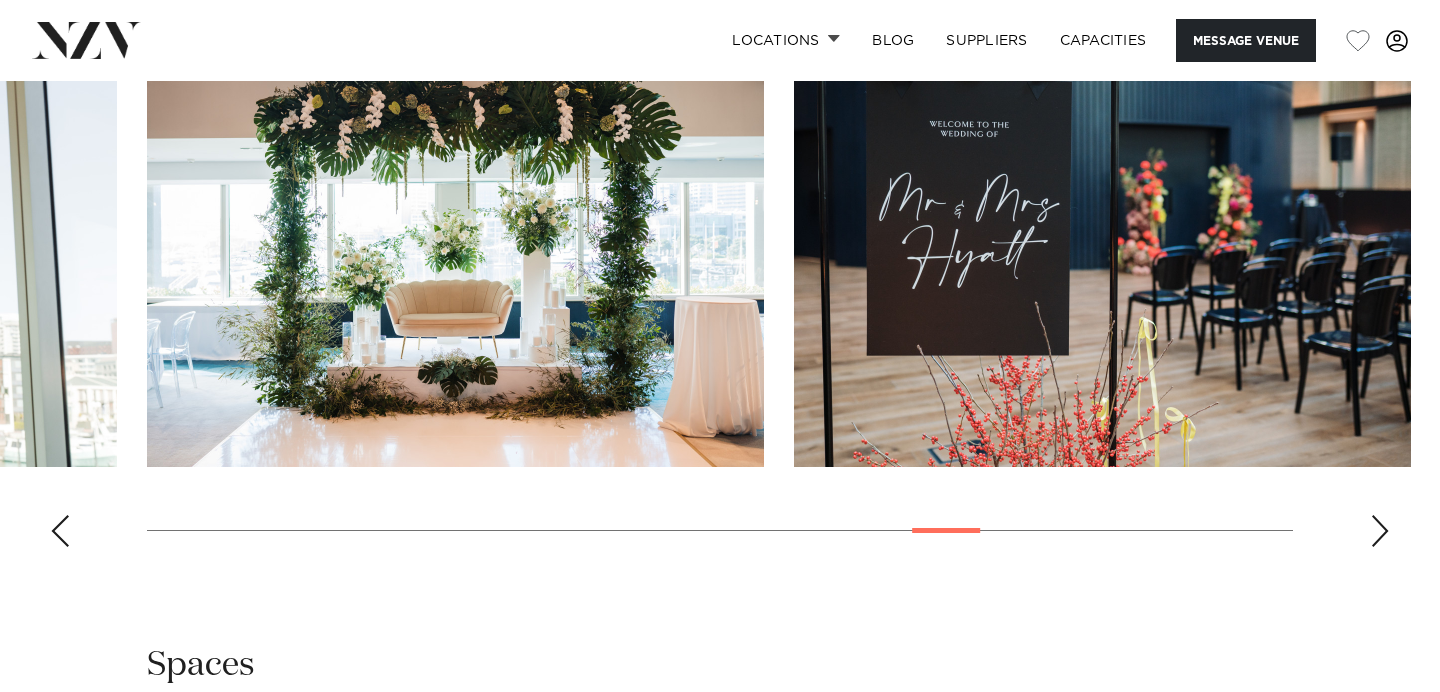 click at bounding box center [720, 288] 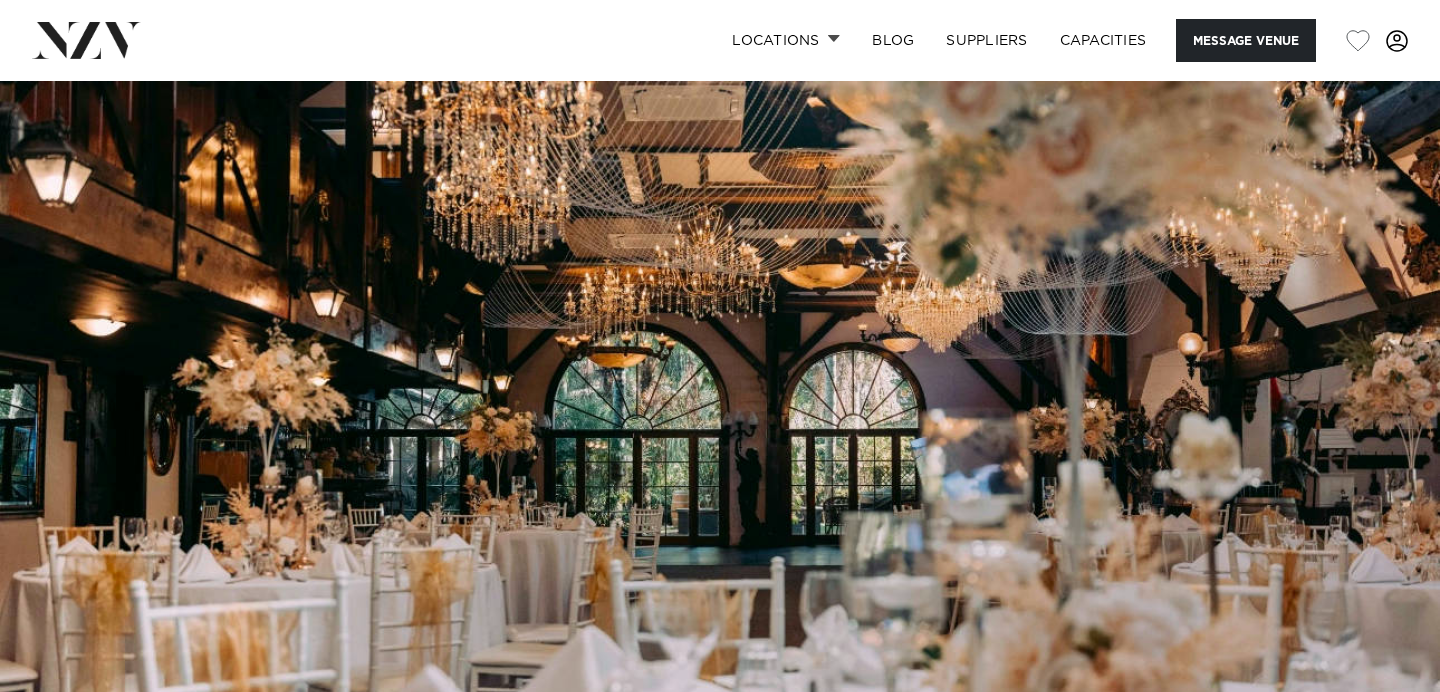 scroll, scrollTop: 1942, scrollLeft: 0, axis: vertical 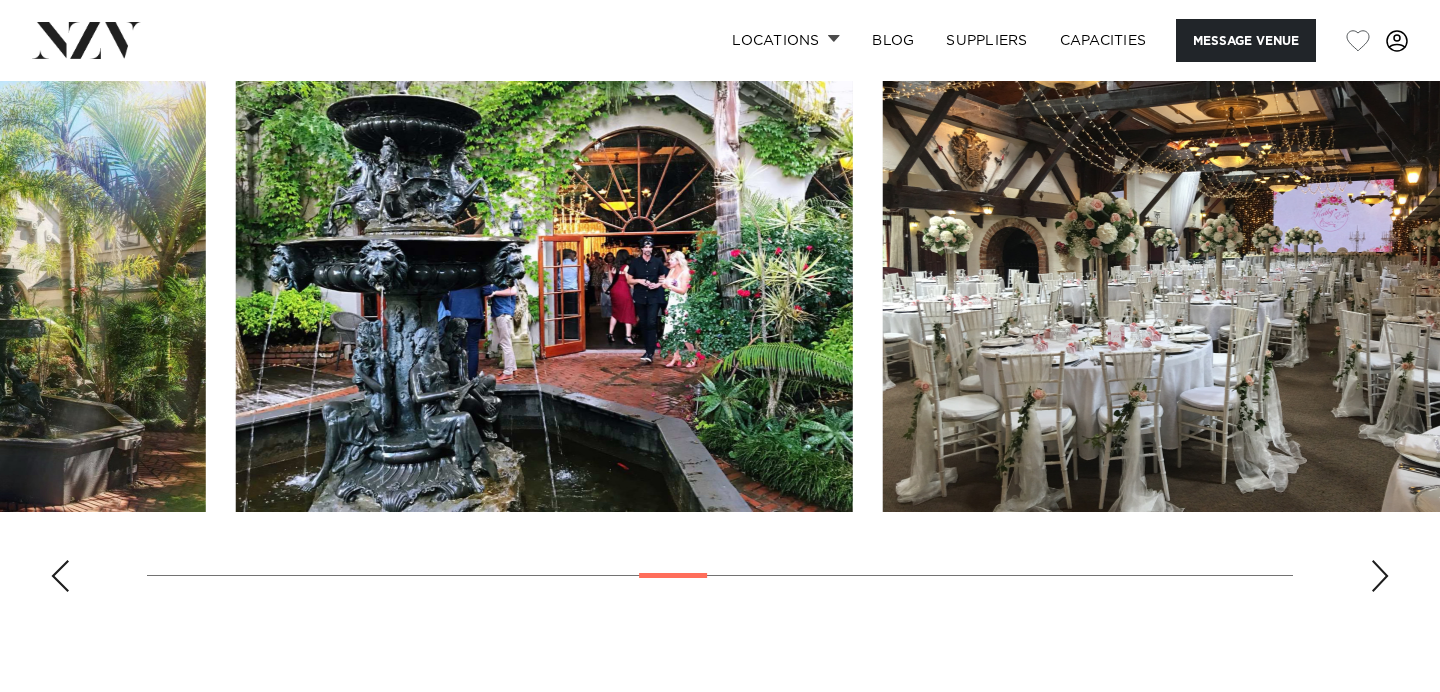 click at bounding box center [720, 333] 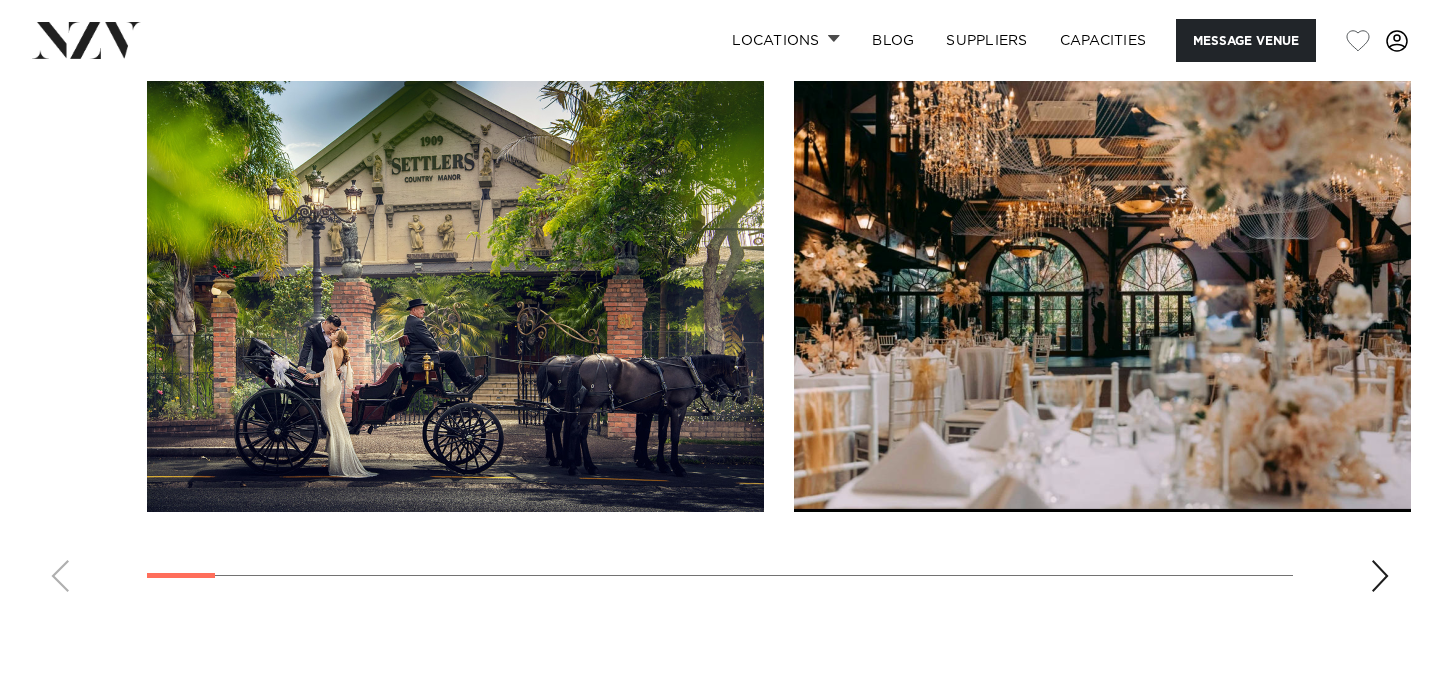 click at bounding box center (720, 333) 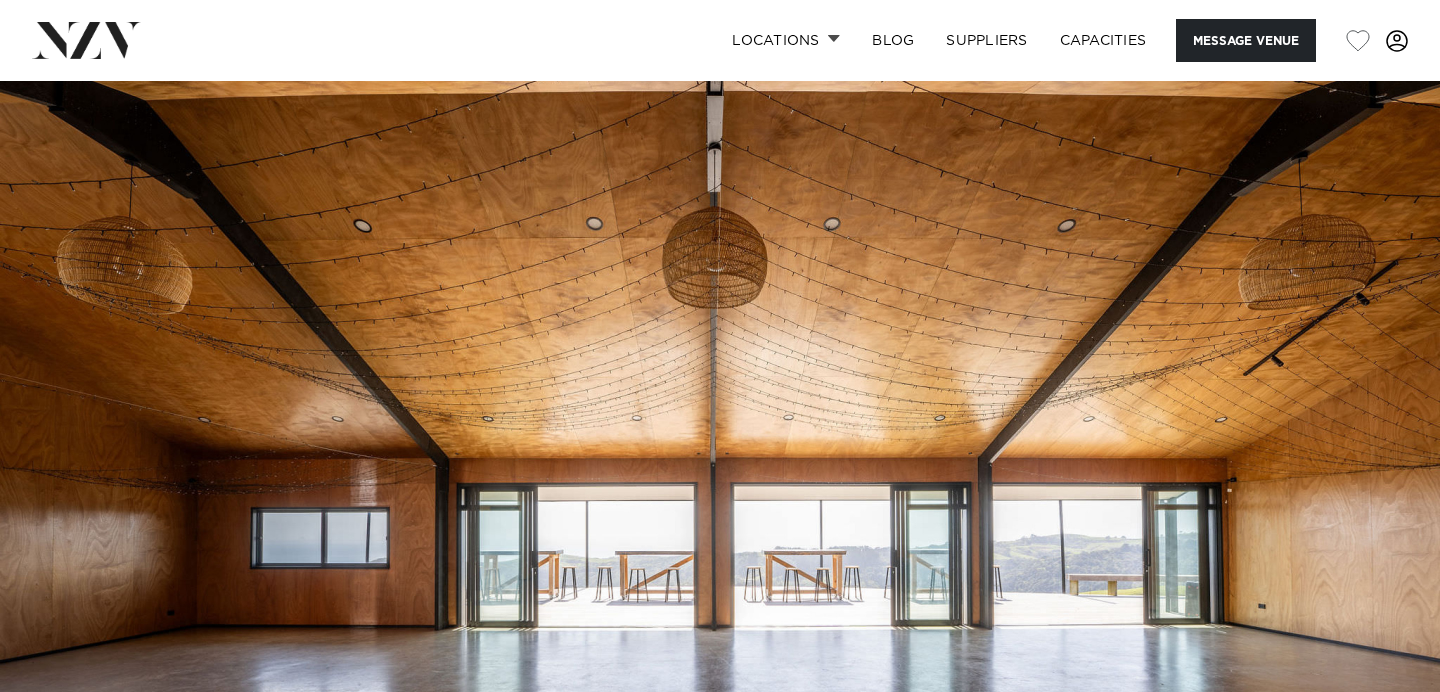 scroll, scrollTop: 240, scrollLeft: 0, axis: vertical 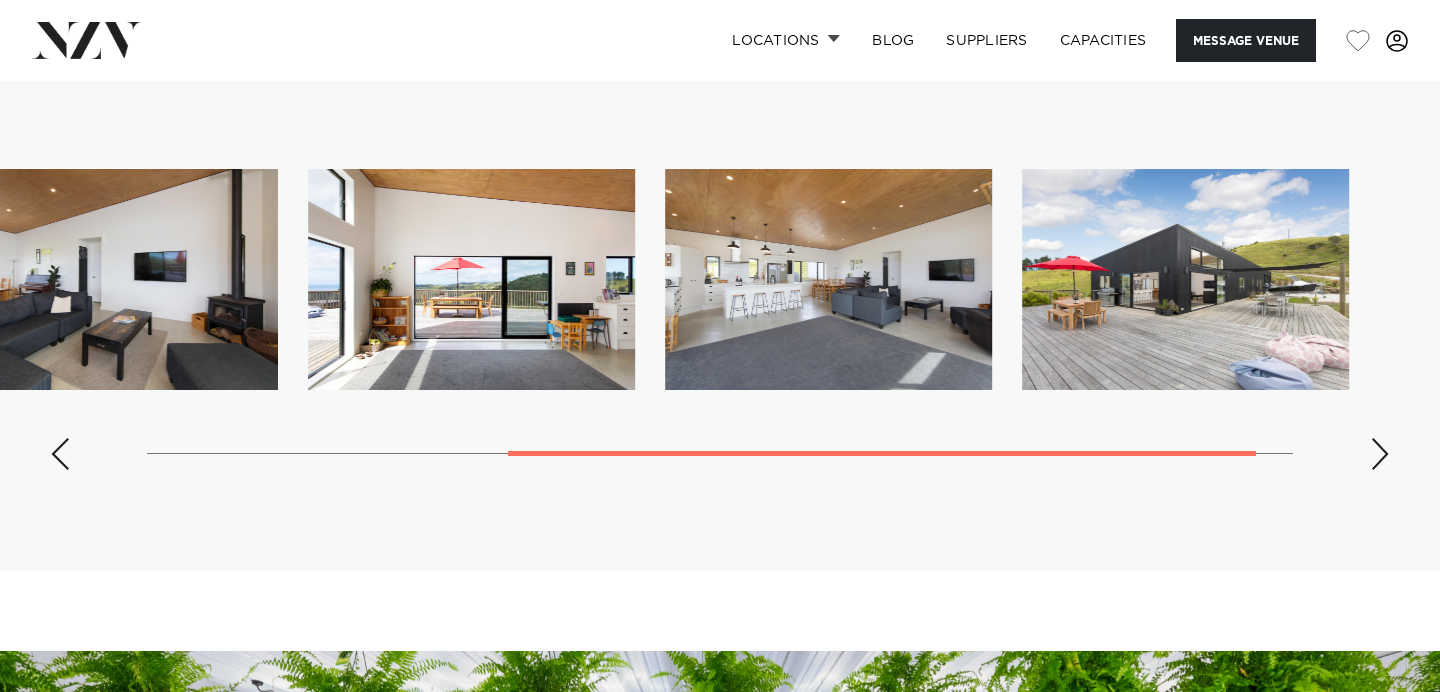 click at bounding box center [720, 327] 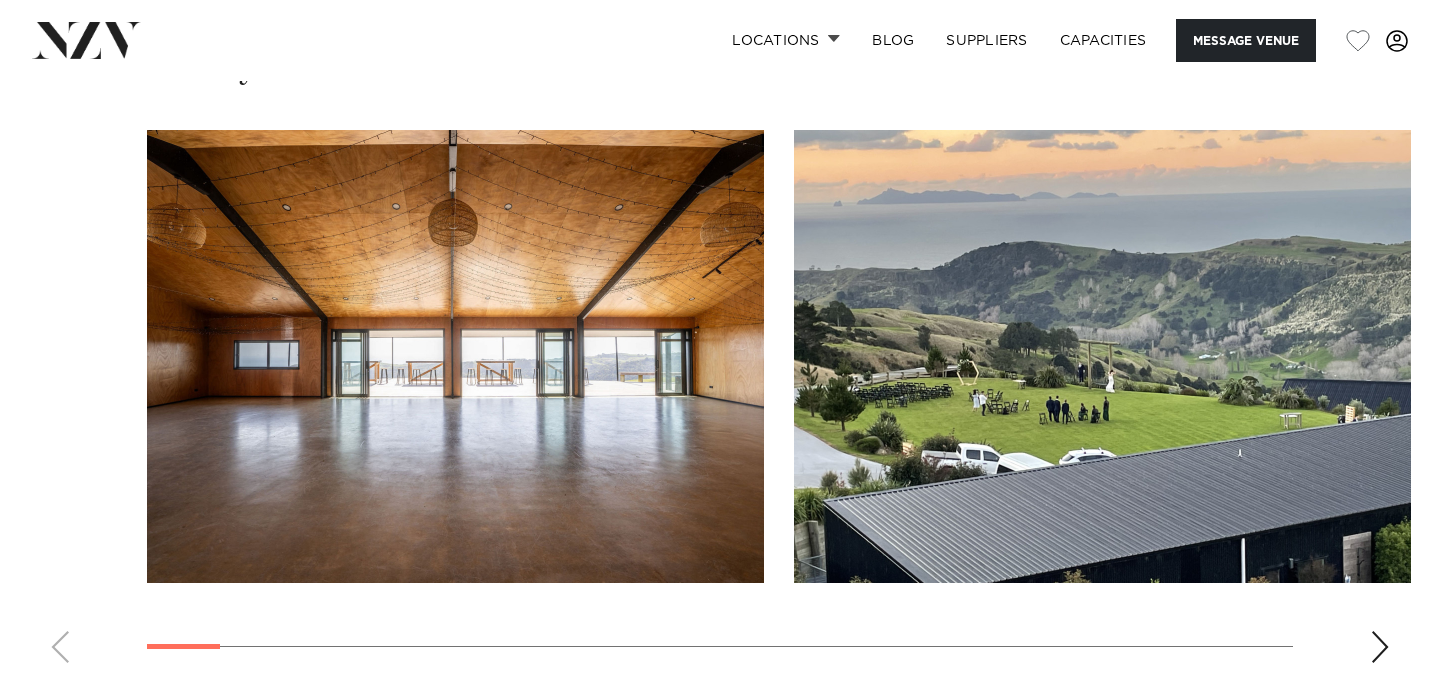 scroll, scrollTop: 1915, scrollLeft: 0, axis: vertical 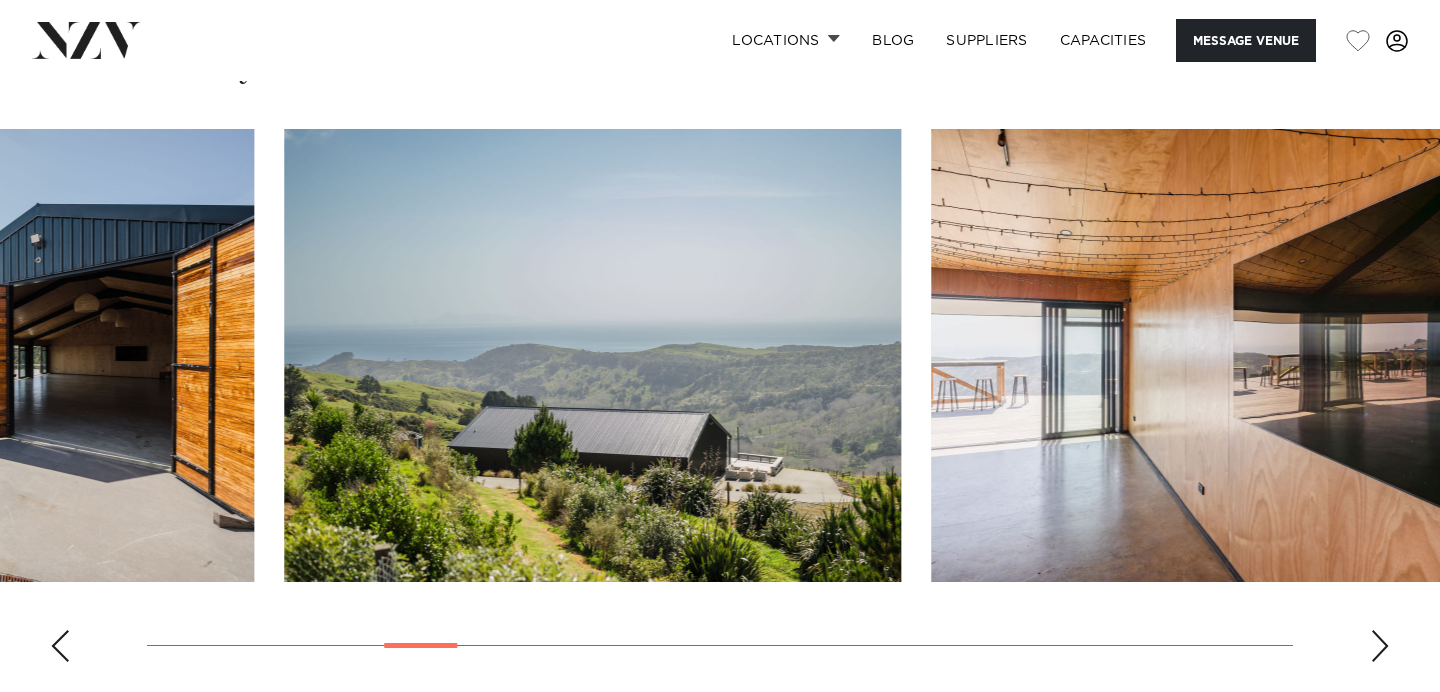 click at bounding box center [720, 403] 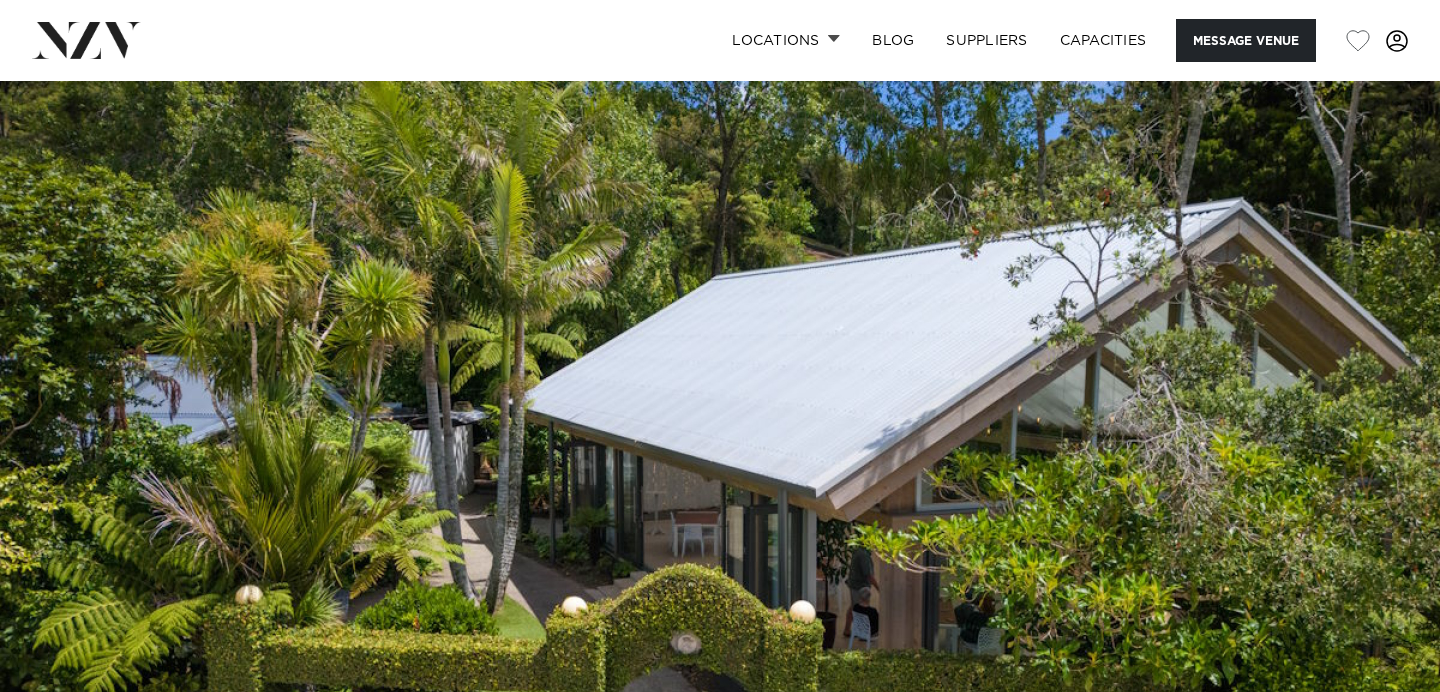 scroll, scrollTop: 1488, scrollLeft: 0, axis: vertical 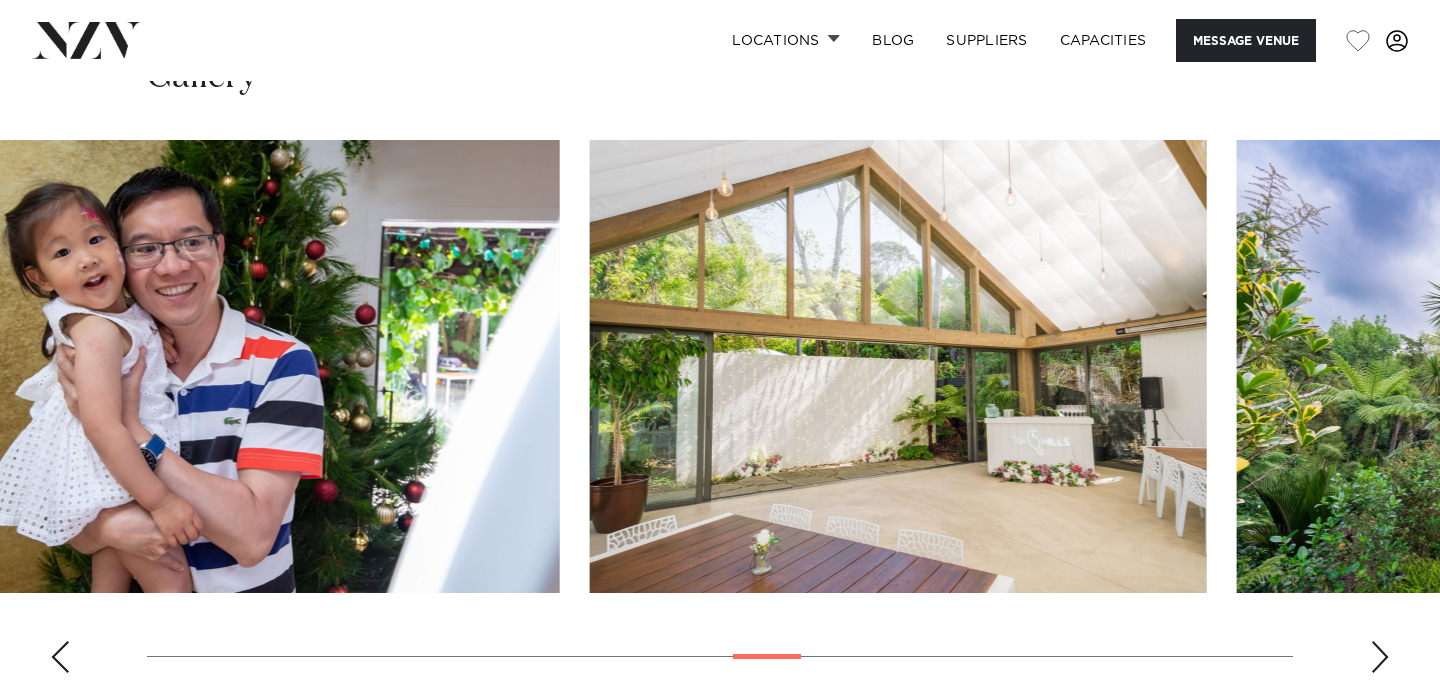 click at bounding box center [720, 414] 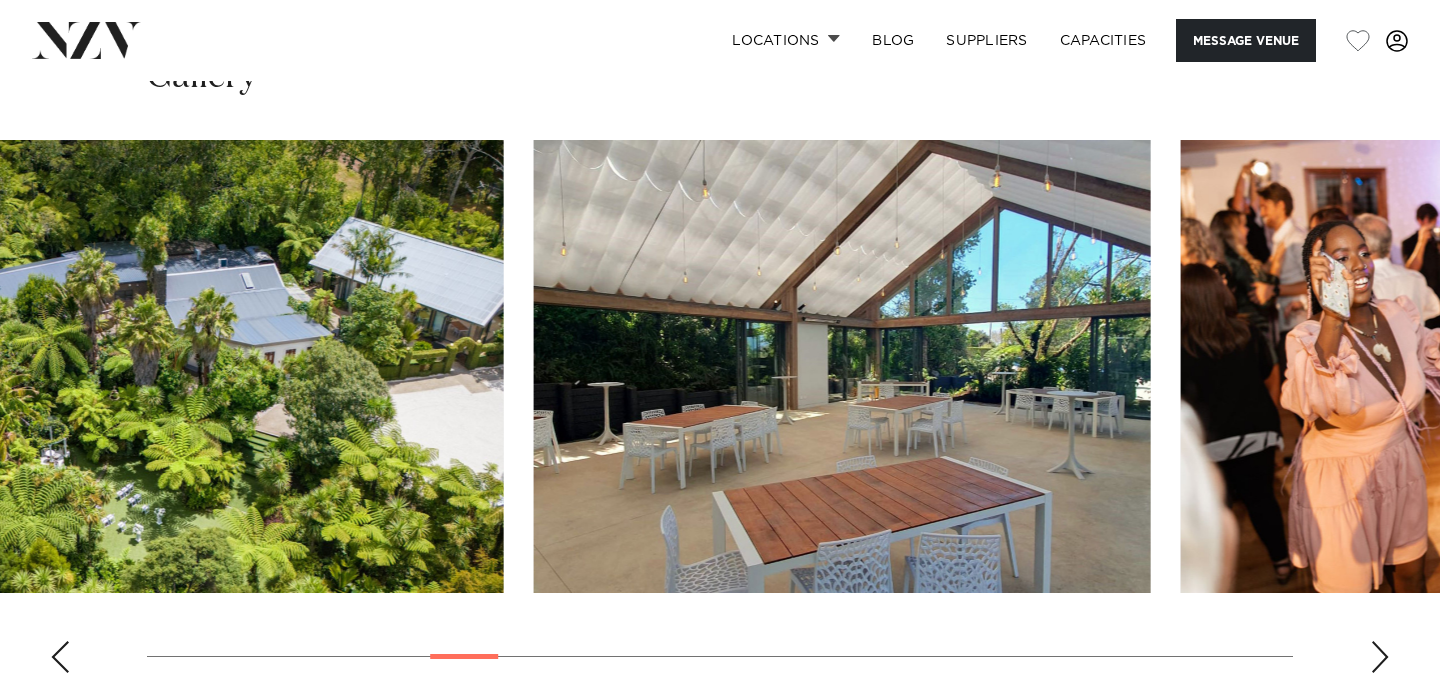 click at bounding box center (464, 656) 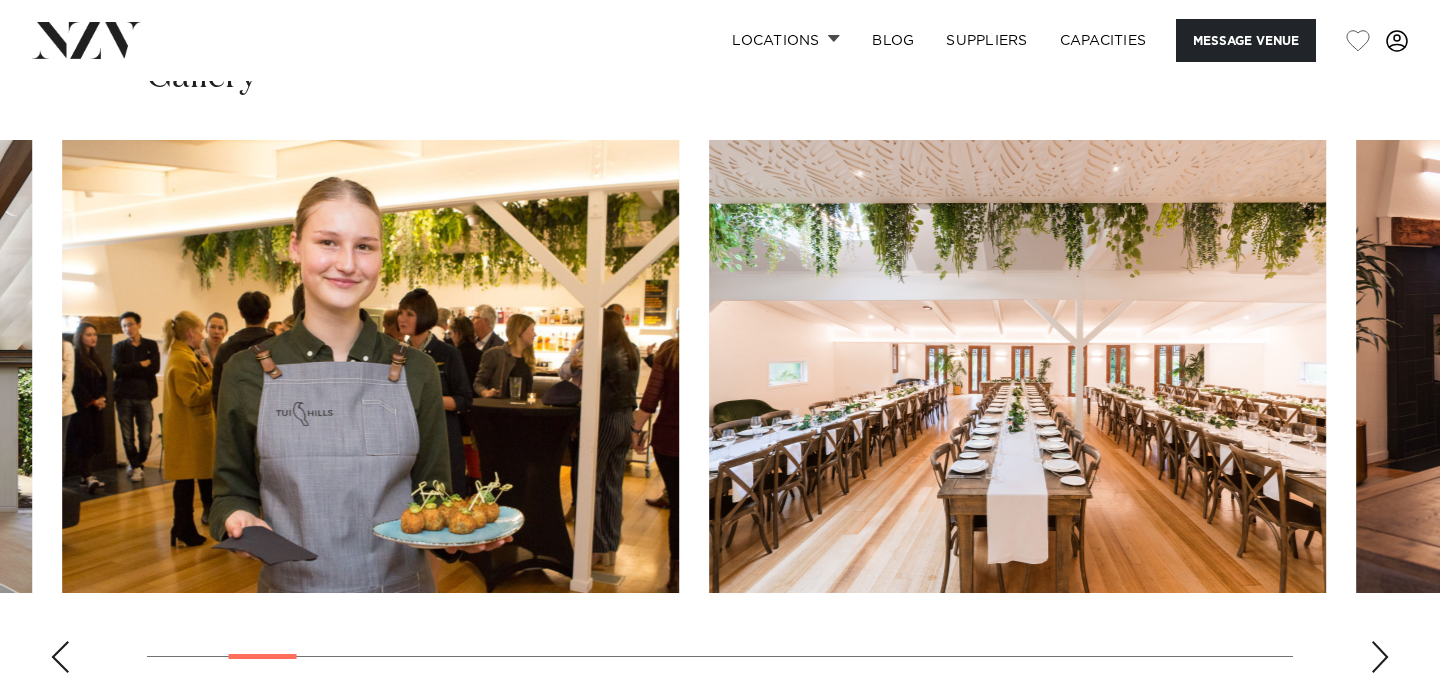 click at bounding box center [263, 656] 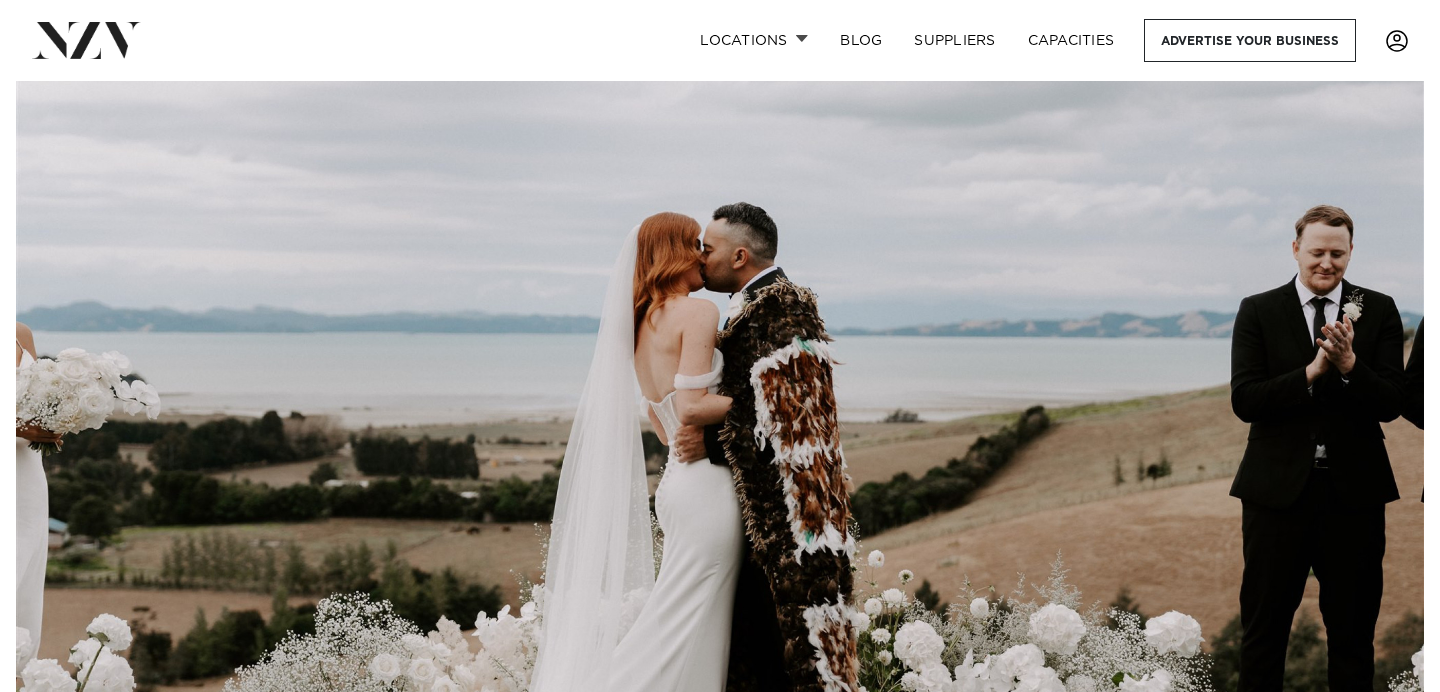 scroll, scrollTop: 6964, scrollLeft: 0, axis: vertical 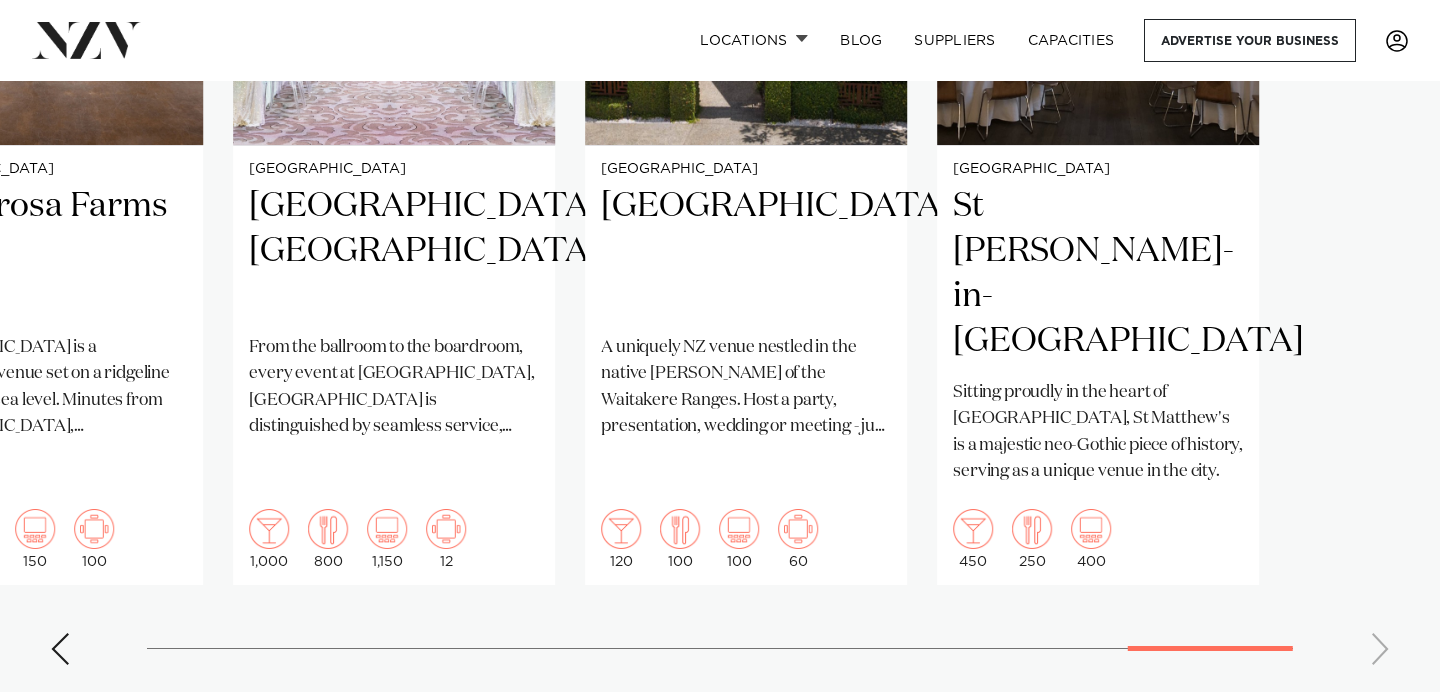 click on "[GEOGRAPHIC_DATA]
[GEOGRAPHIC_DATA] is an open-canvas venue located on [GEOGRAPHIC_DATA] in [GEOGRAPHIC_DATA]. This effortlessly elegant space proudly showcases some of the city's best waterfront views.
410
250
250
Auckland
RNZYS
900" at bounding box center [720, 197] 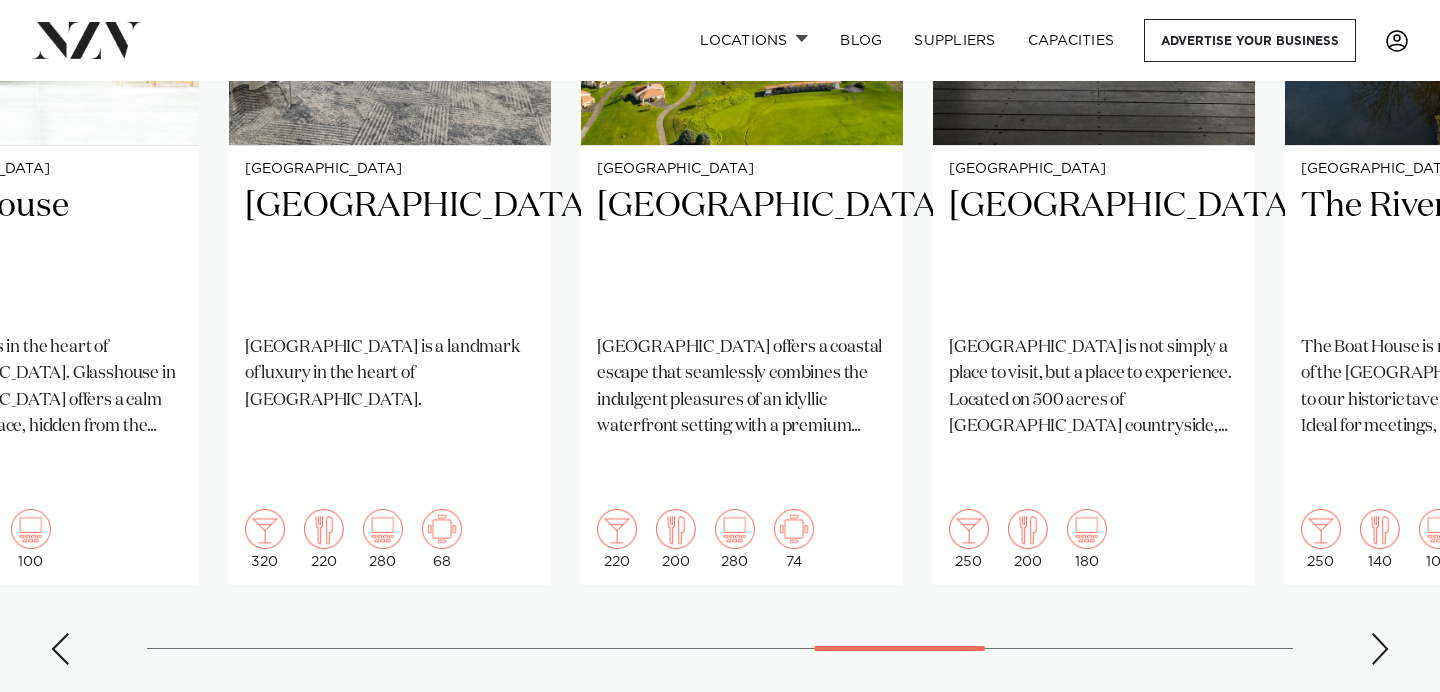 click on "[GEOGRAPHIC_DATA]
[GEOGRAPHIC_DATA] is an open-canvas venue located on [GEOGRAPHIC_DATA] in [GEOGRAPHIC_DATA]. This effortlessly elegant space proudly showcases some of the city's best waterfront views.
410
250
250
Auckland
RNZYS
900" at bounding box center (720, 197) 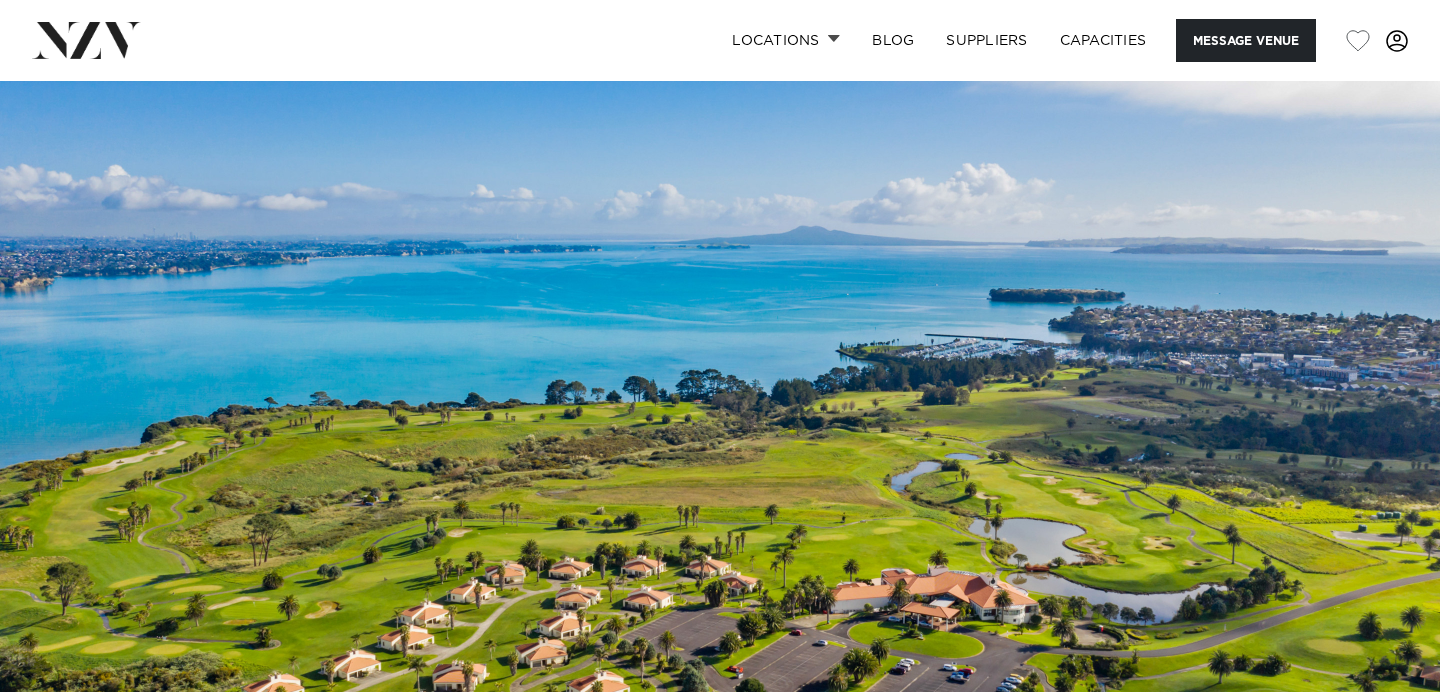 scroll, scrollTop: 0, scrollLeft: 0, axis: both 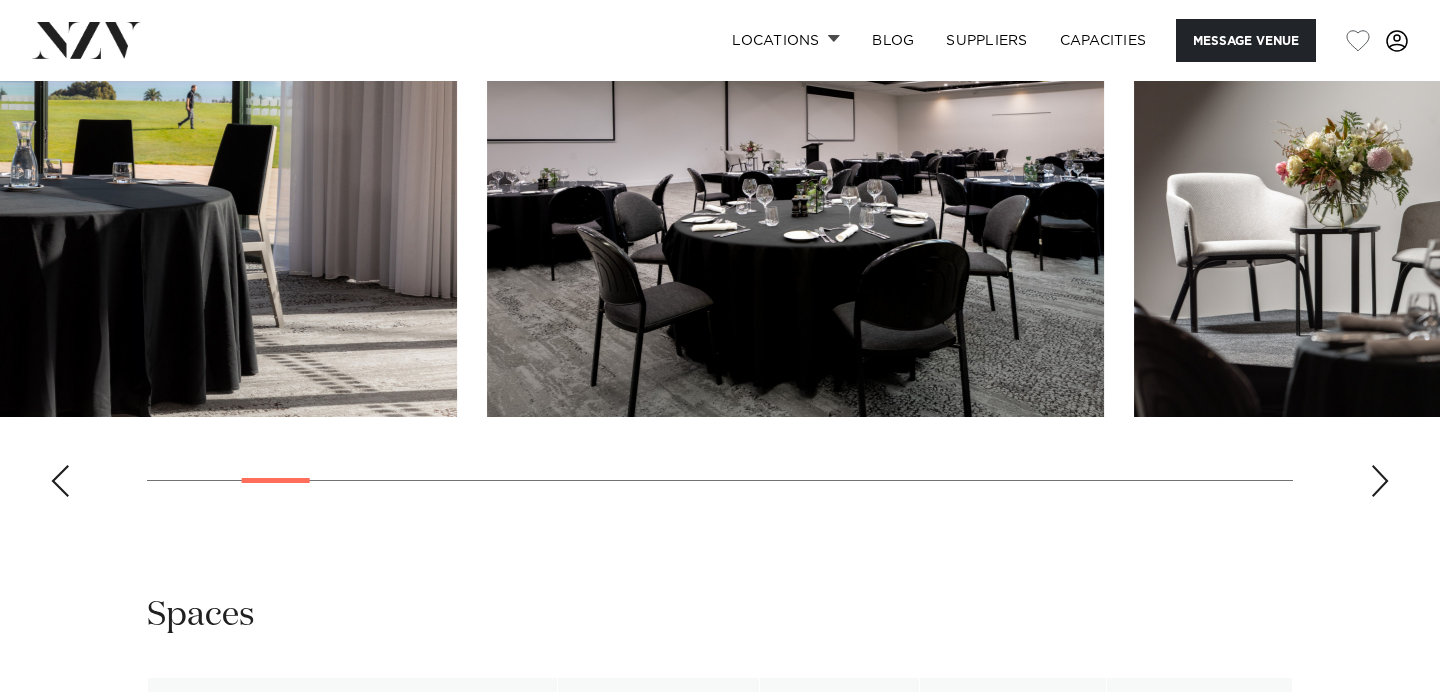 click at bounding box center [720, 238] 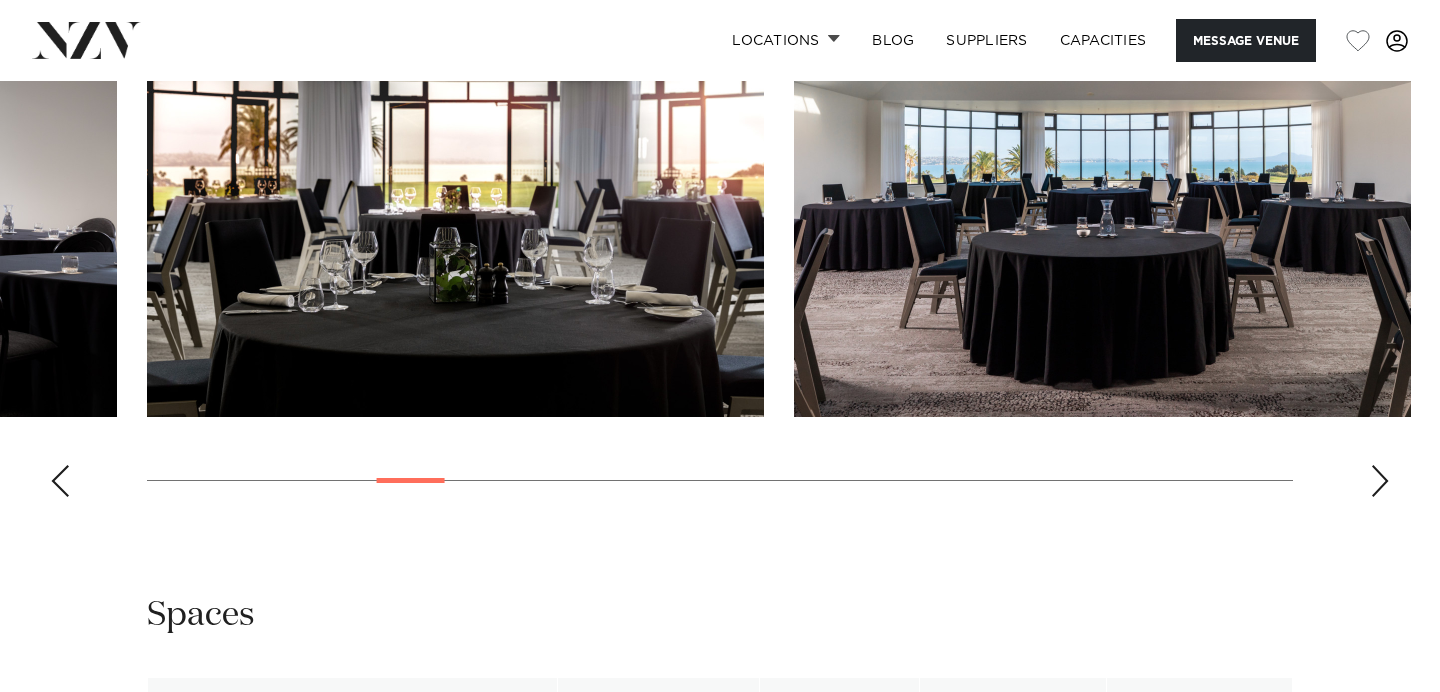 click at bounding box center [720, 238] 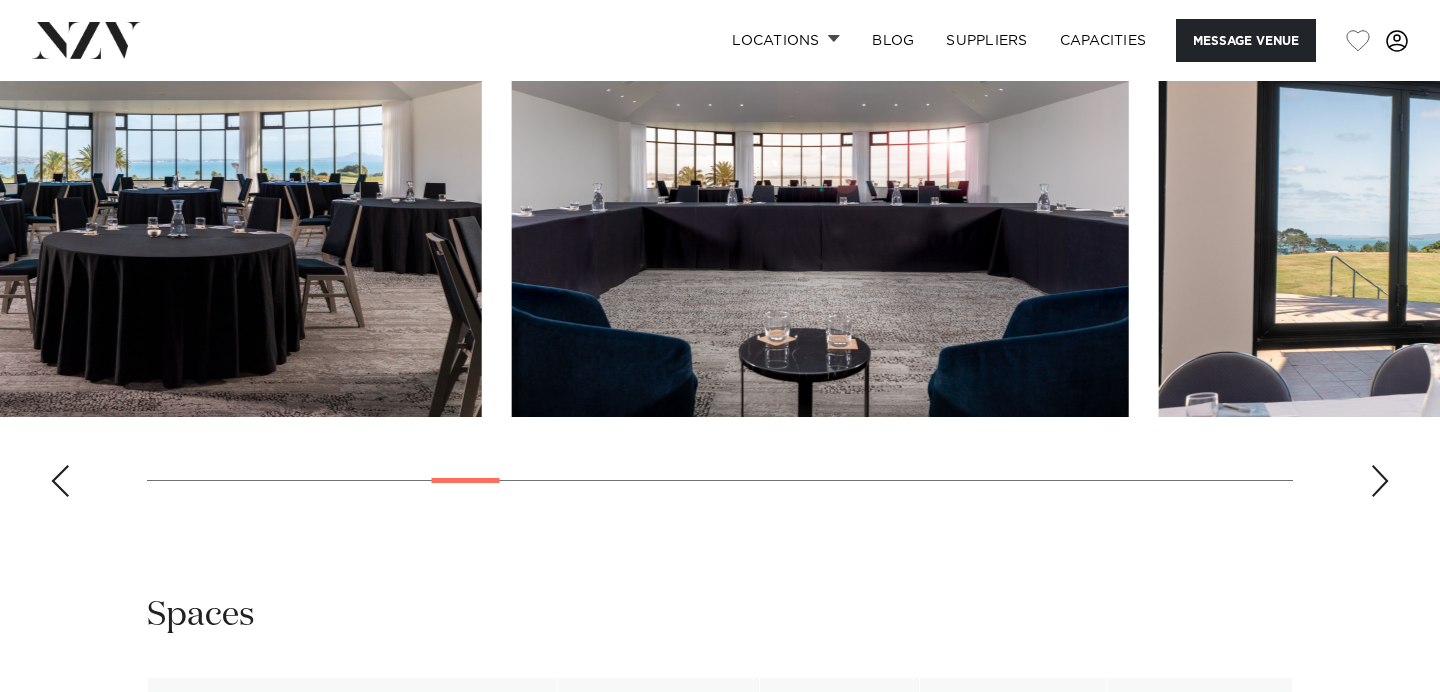 click at bounding box center (466, 480) 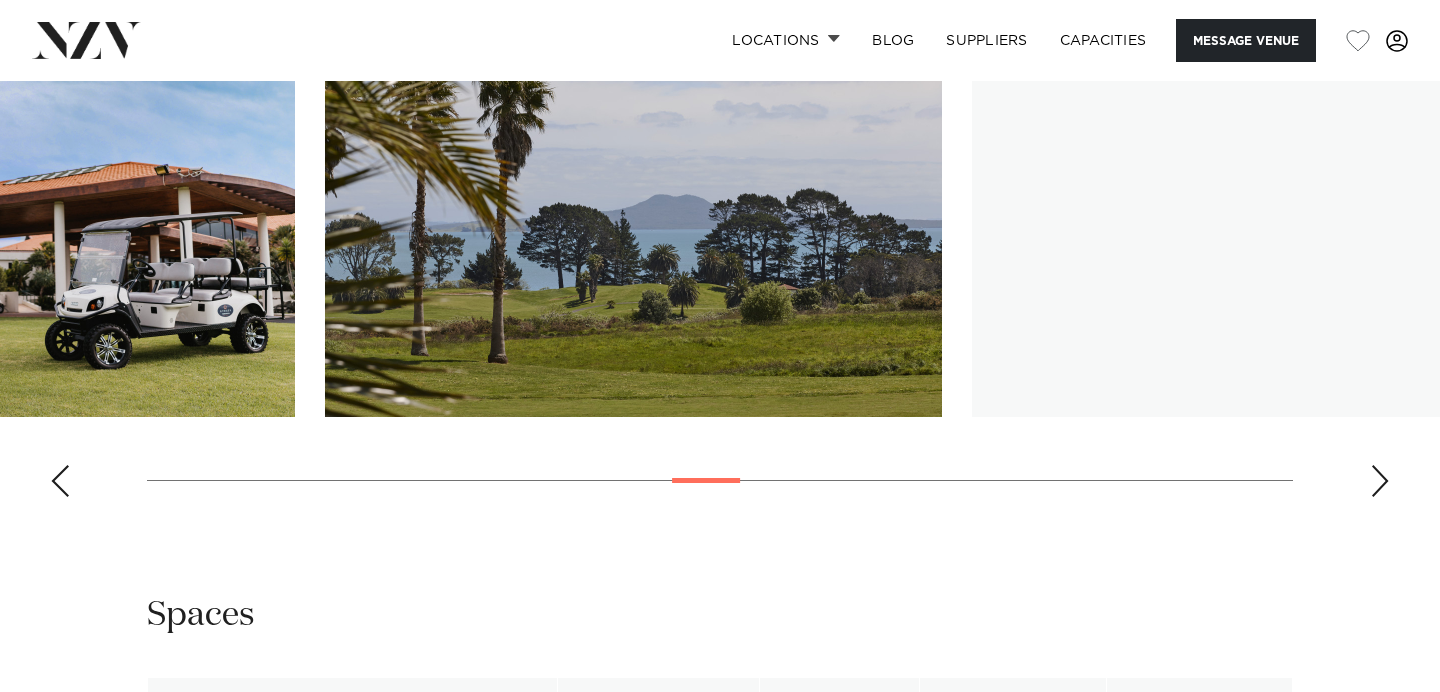 click at bounding box center [720, 238] 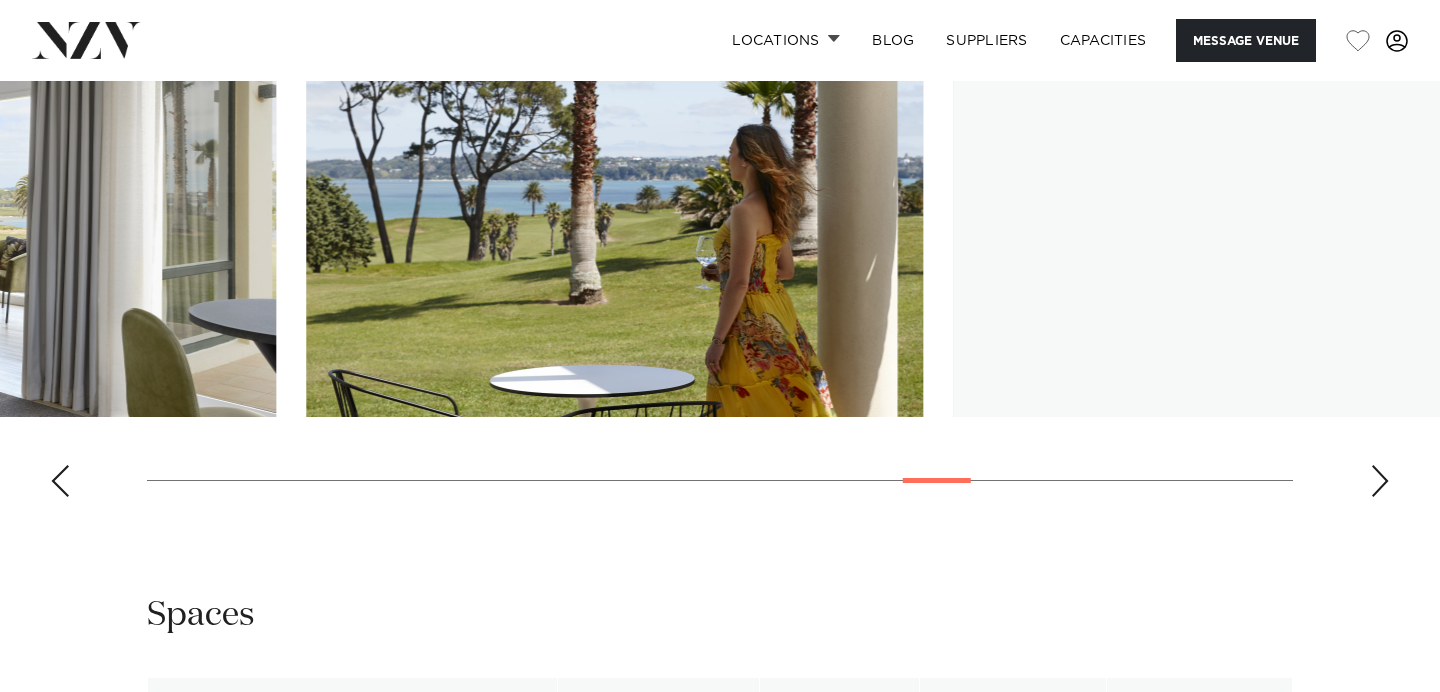 click at bounding box center [720, 238] 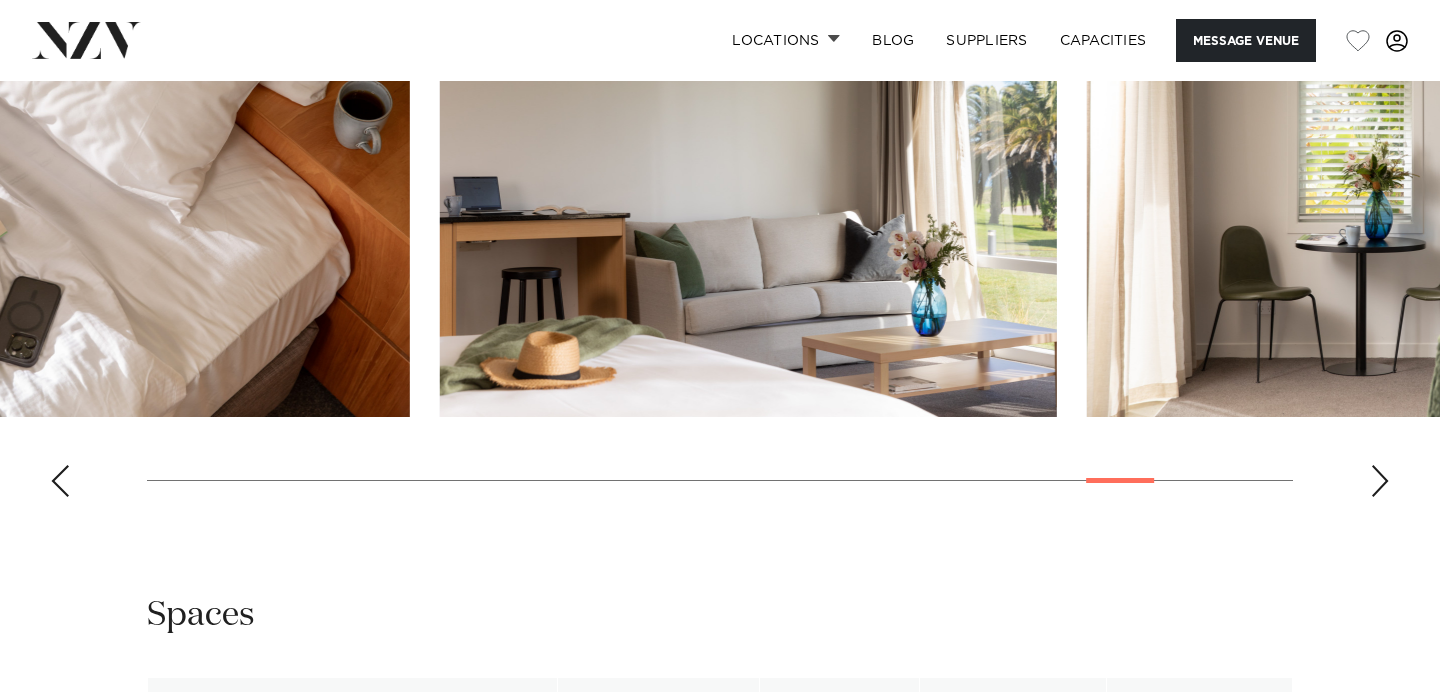 click at bounding box center (720, 238) 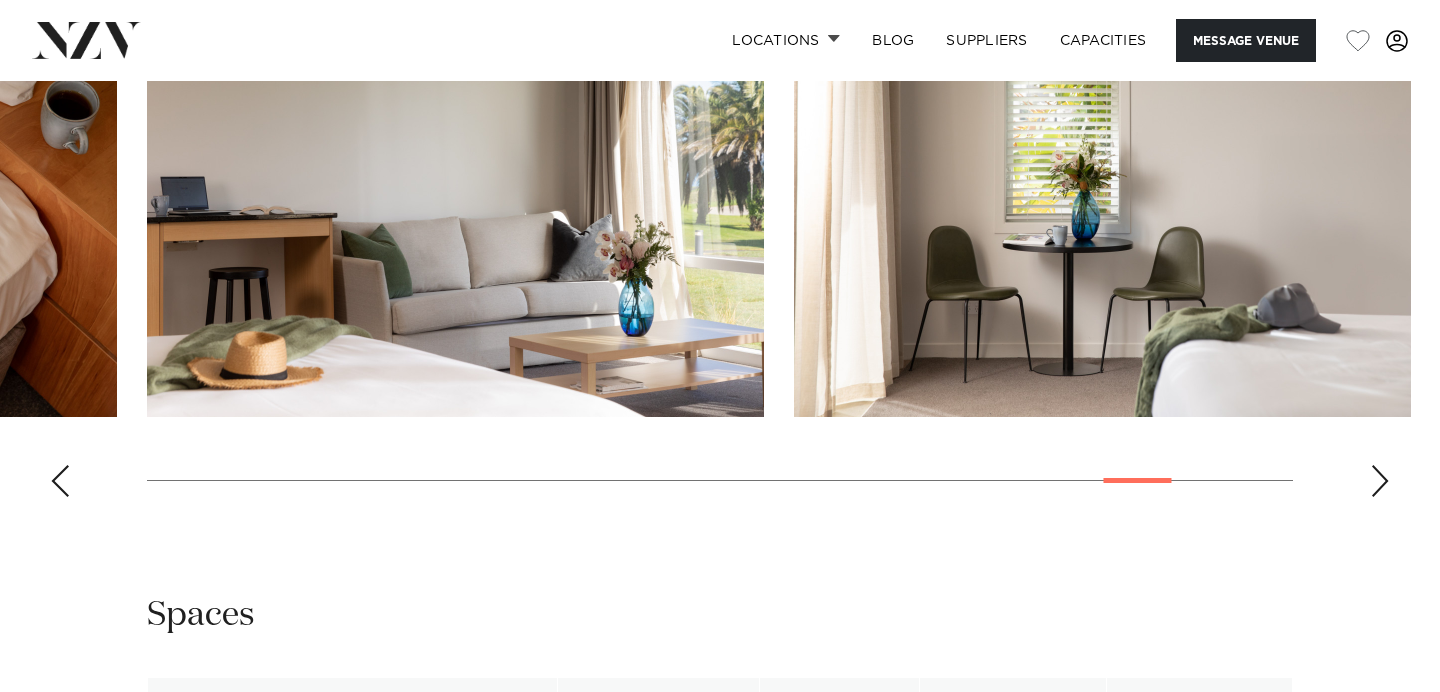 click at bounding box center [720, 238] 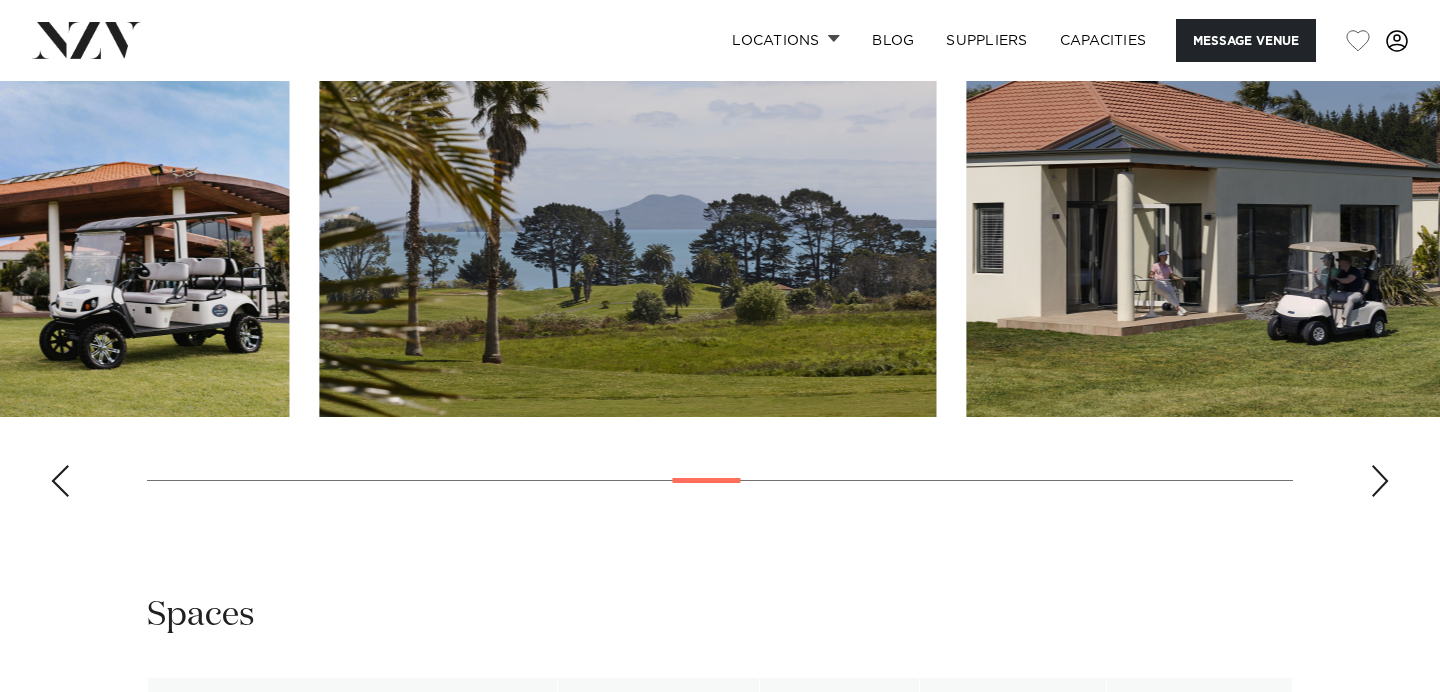 click at bounding box center (720, 238) 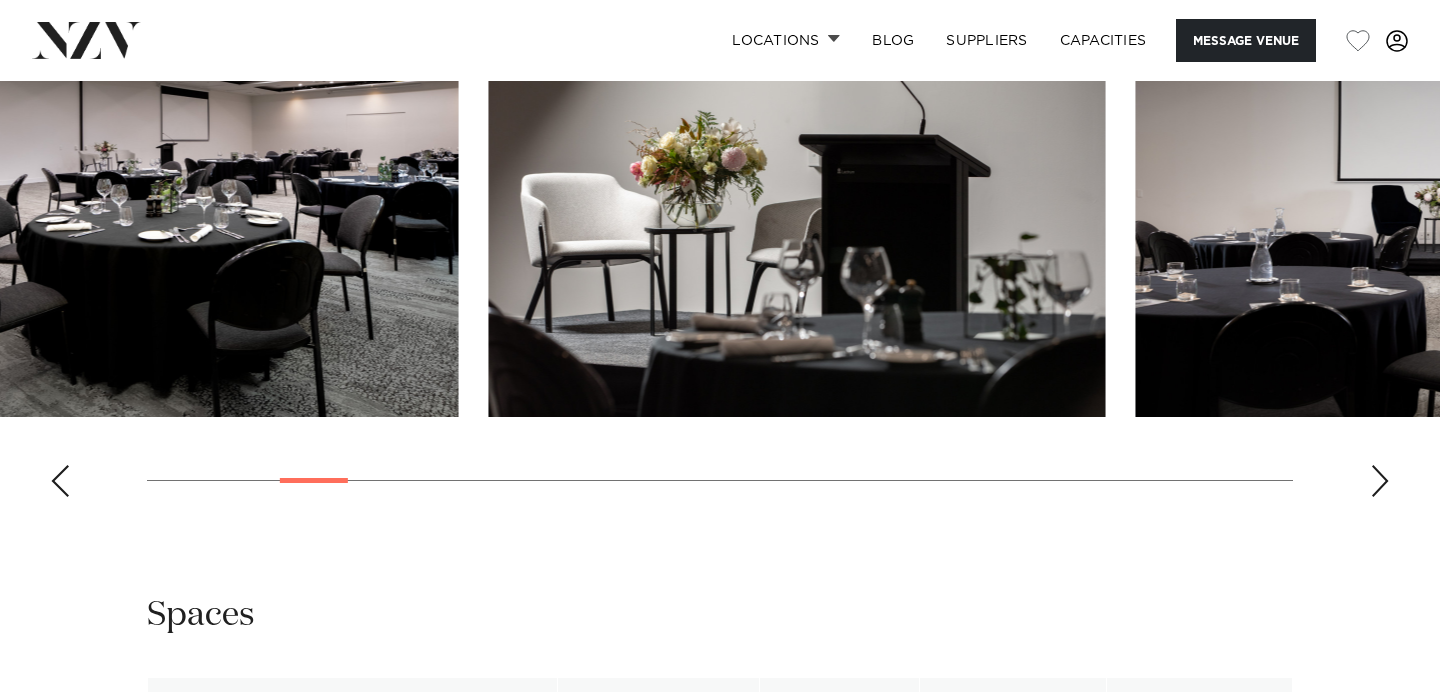 click at bounding box center [720, 238] 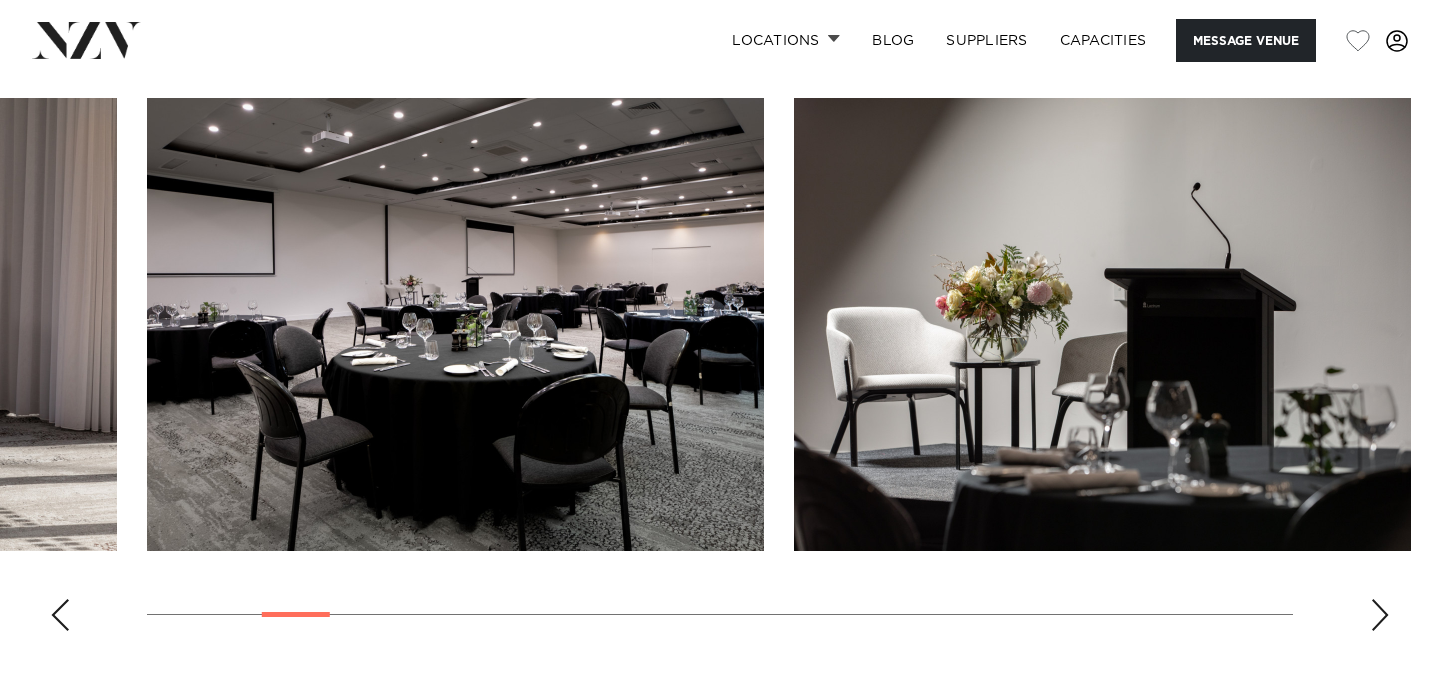 scroll, scrollTop: 2949, scrollLeft: 0, axis: vertical 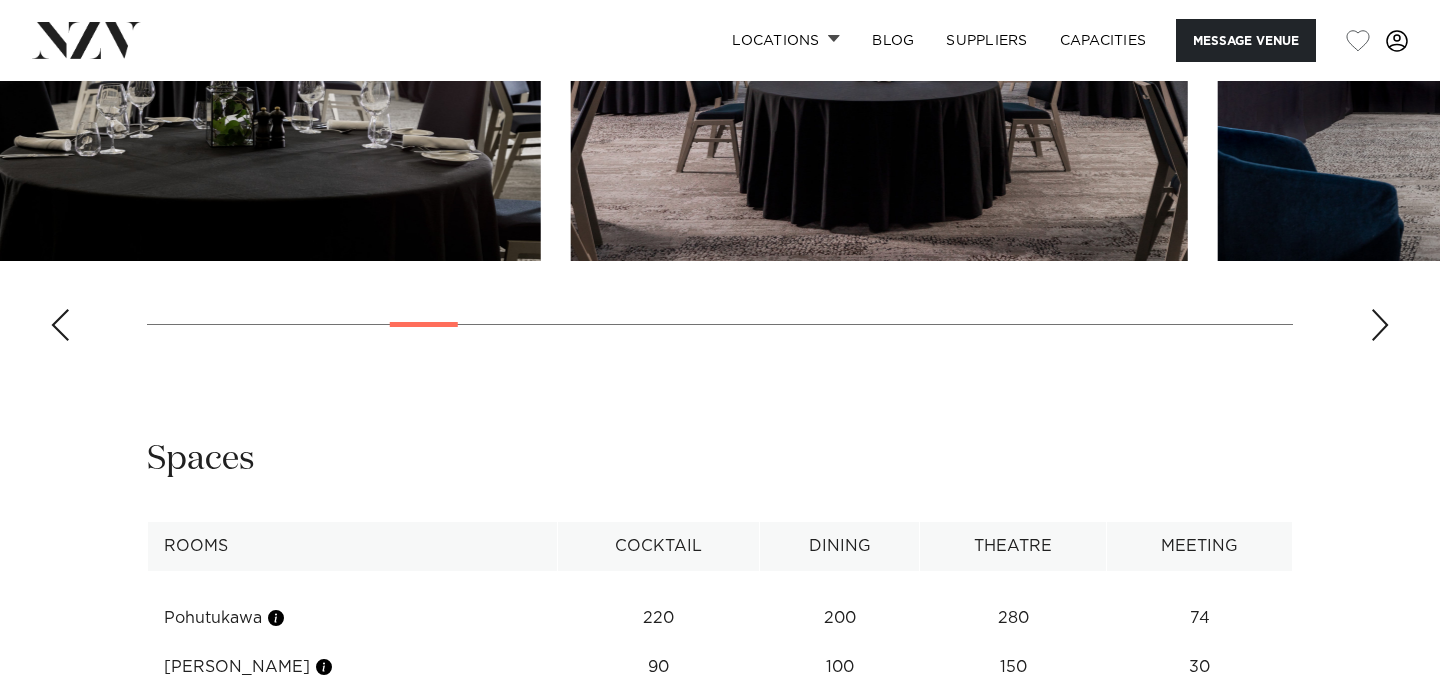 click at bounding box center (424, 324) 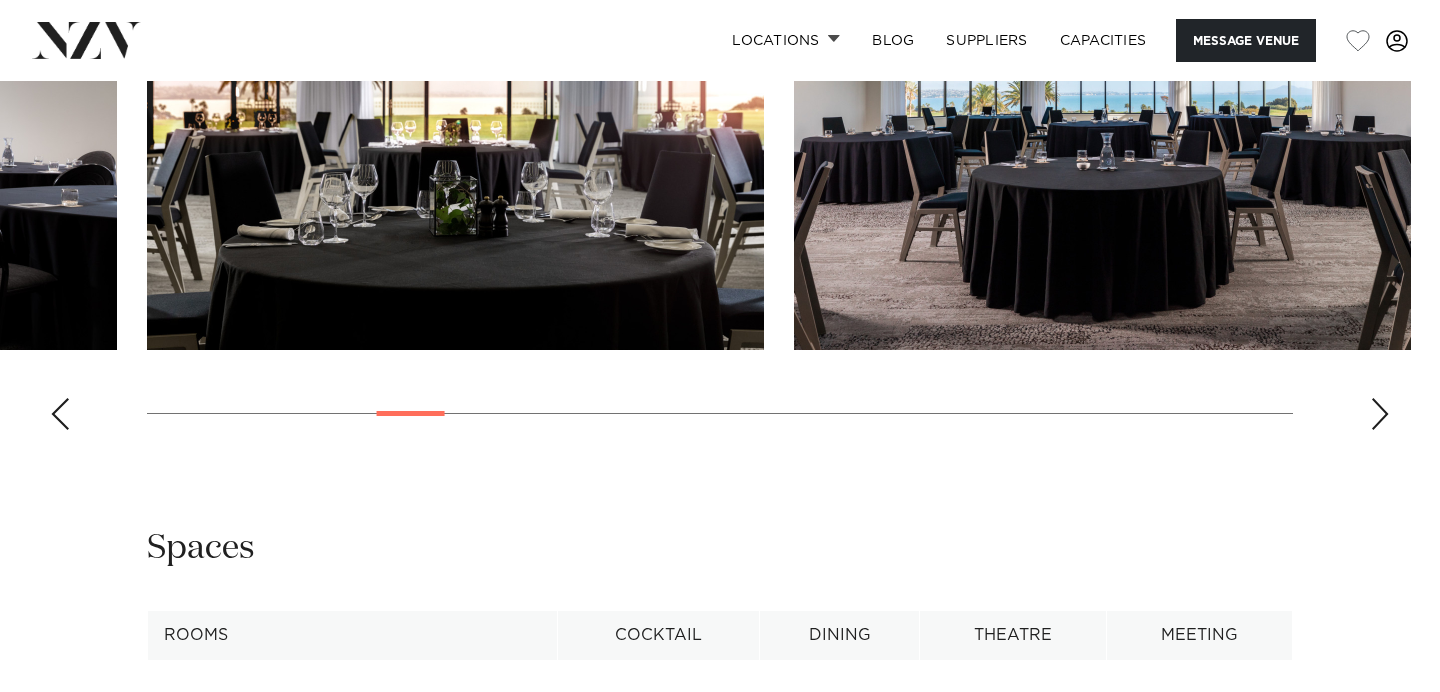 scroll, scrollTop: 2855, scrollLeft: 0, axis: vertical 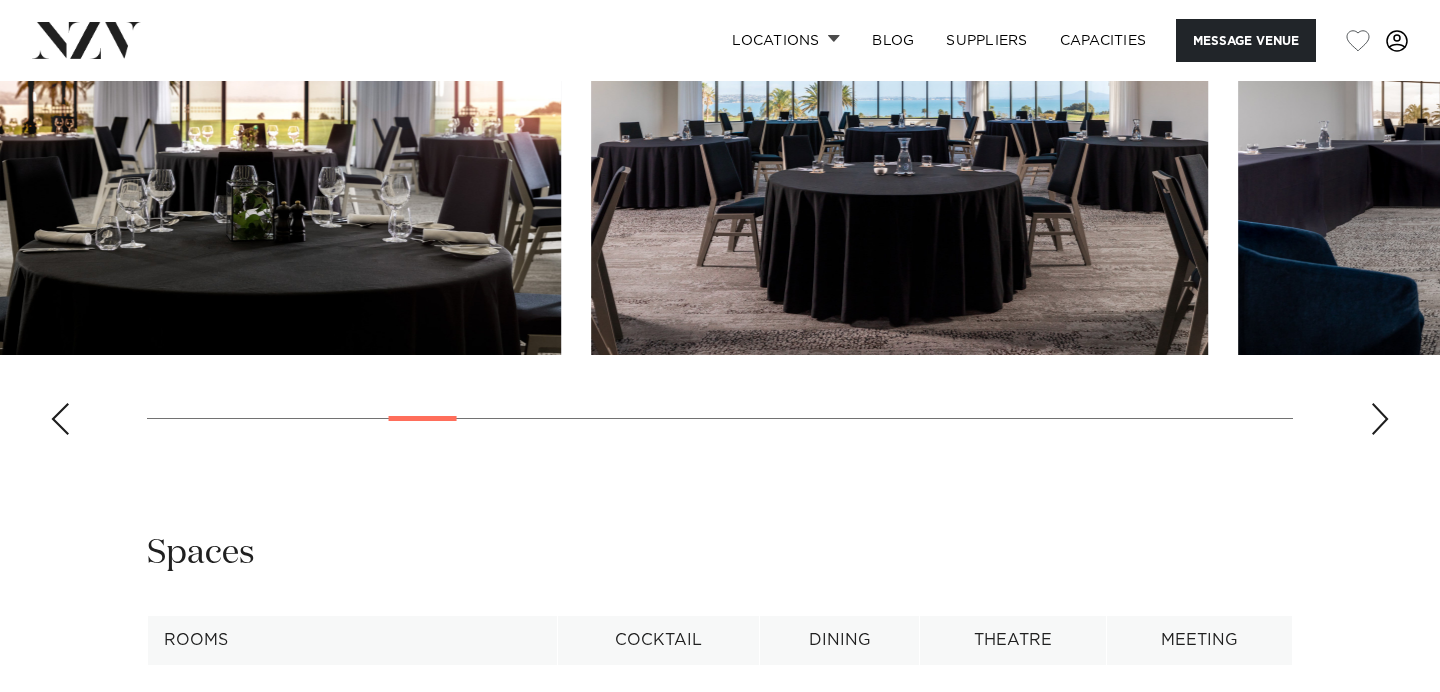 click at bounding box center [423, 418] 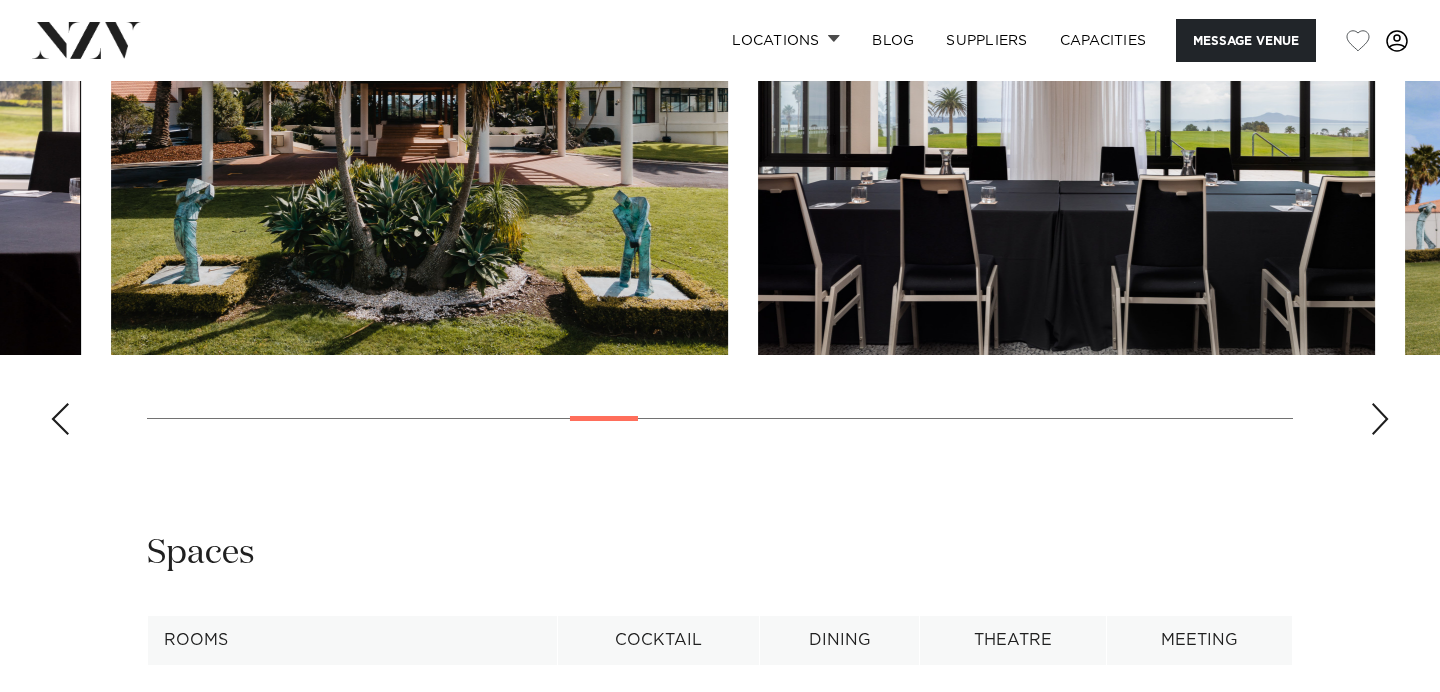 click at bounding box center (720, 176) 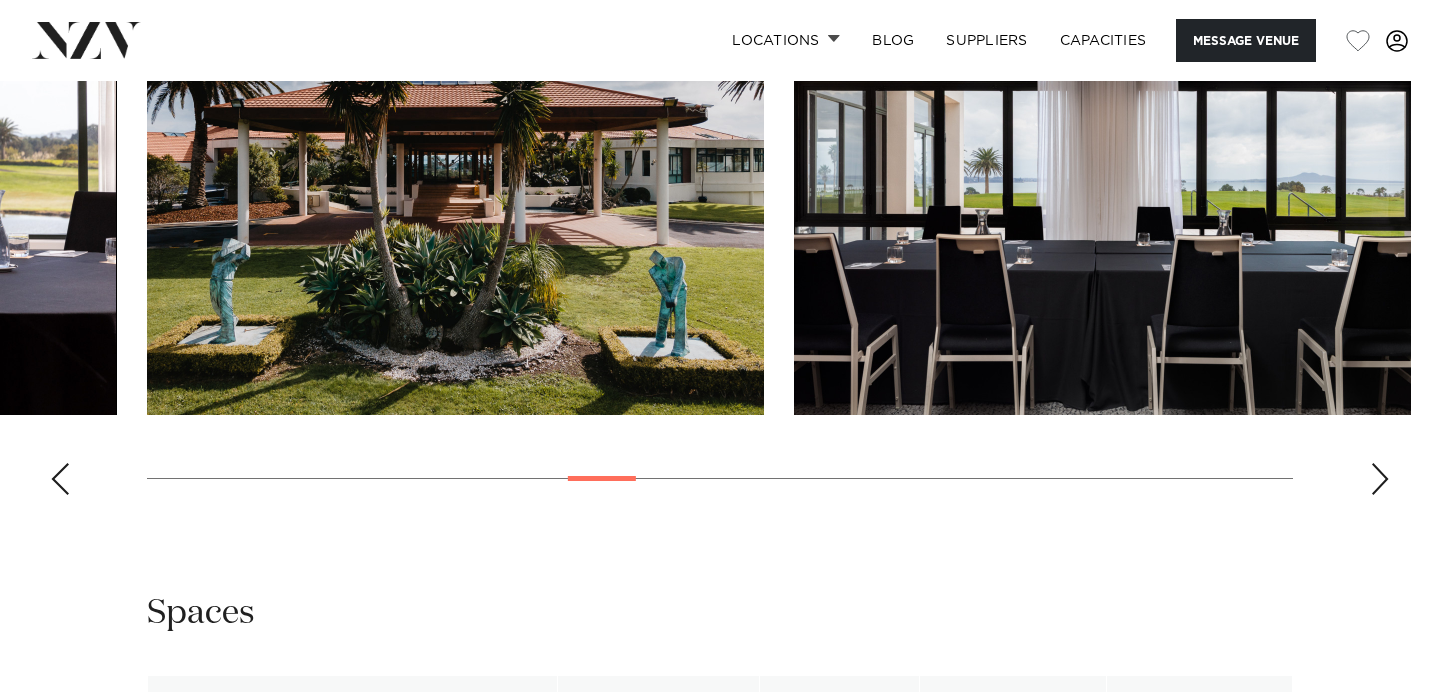 scroll, scrollTop: 2796, scrollLeft: 0, axis: vertical 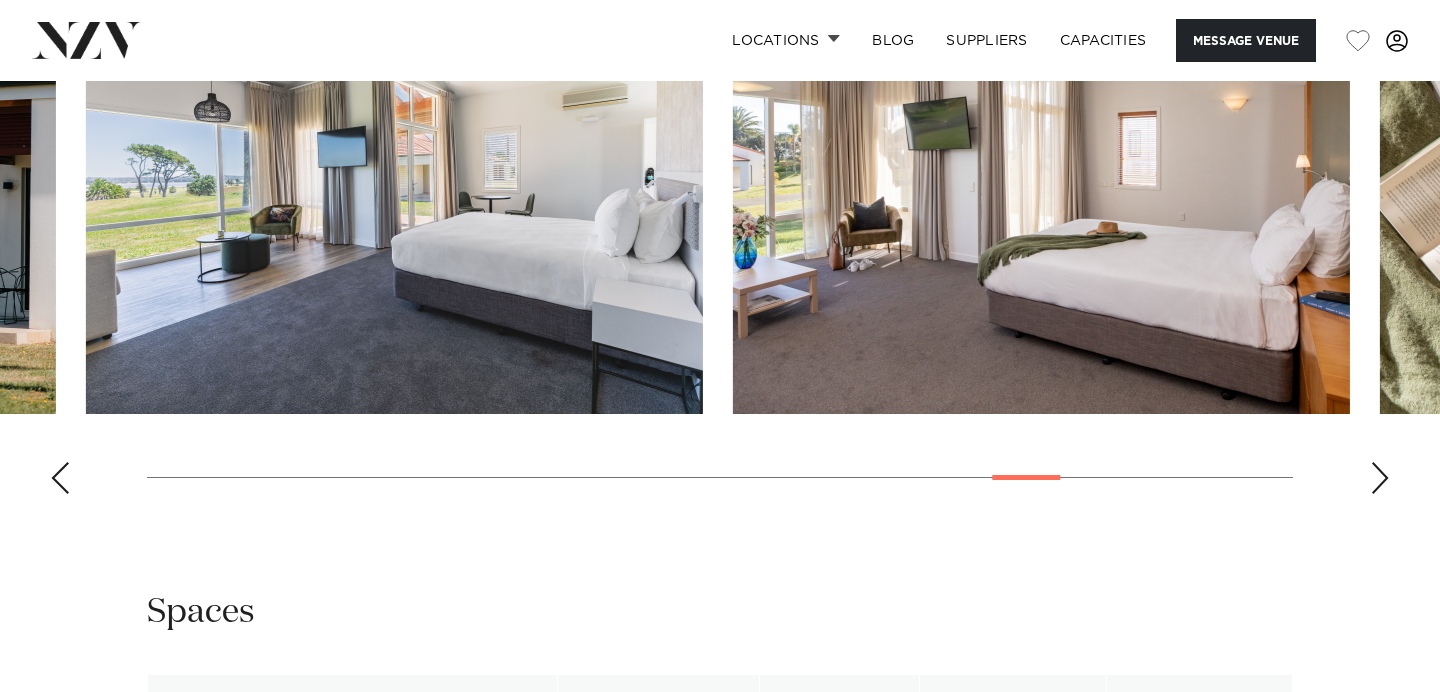 click at bounding box center [720, 235] 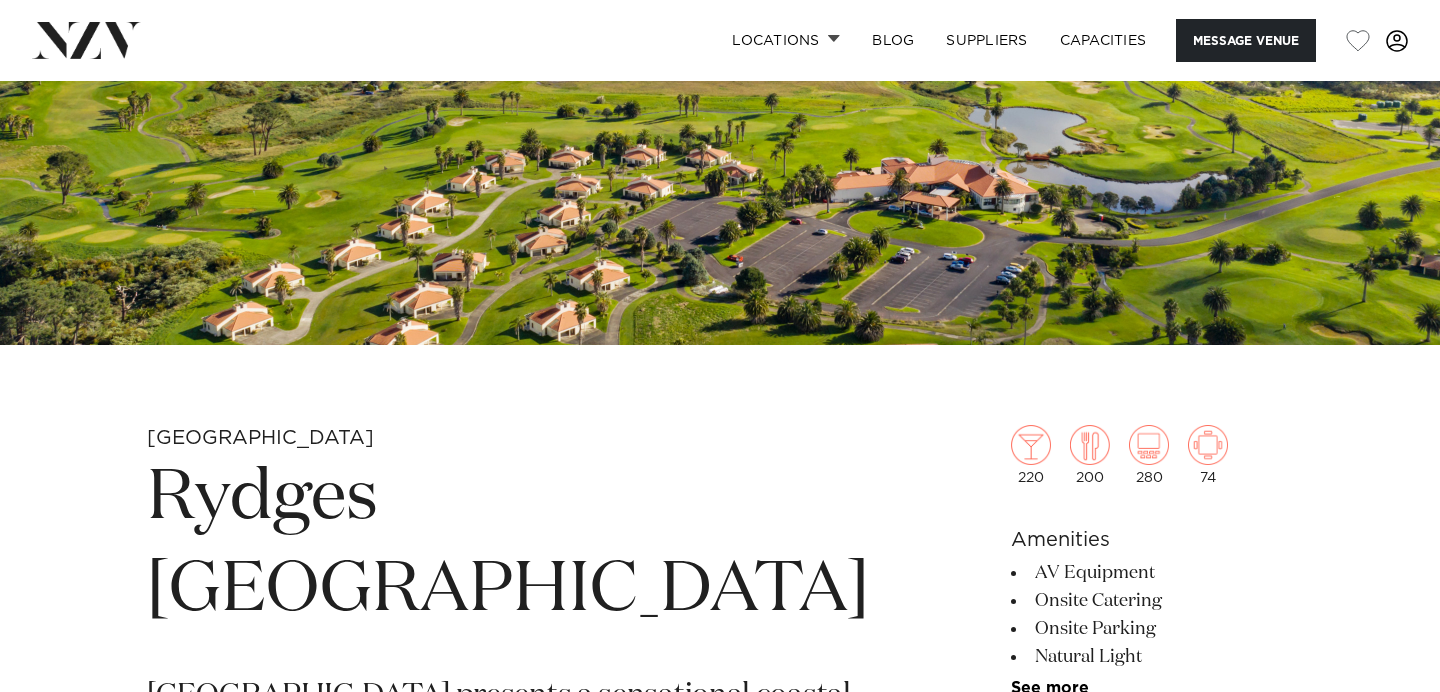 scroll, scrollTop: 332, scrollLeft: 0, axis: vertical 